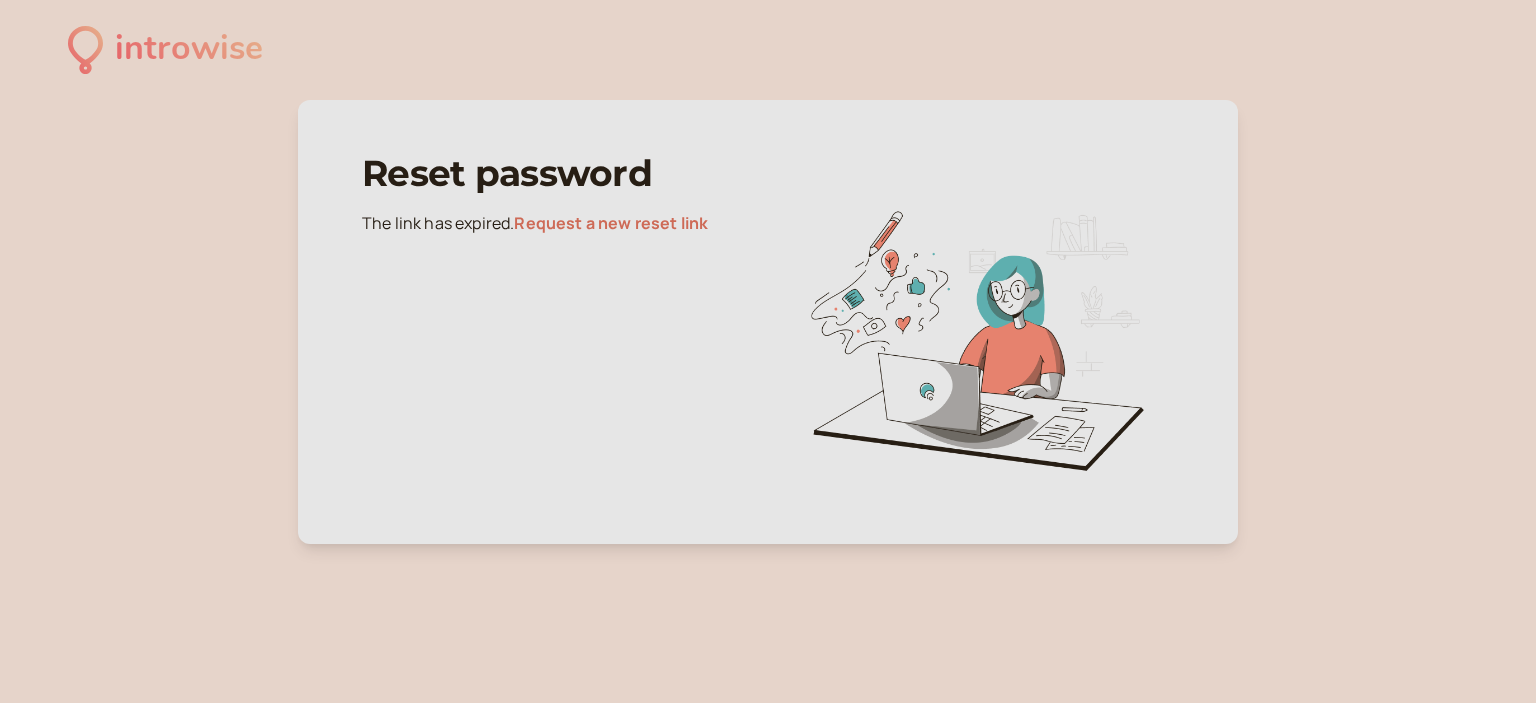 scroll, scrollTop: 0, scrollLeft: 0, axis: both 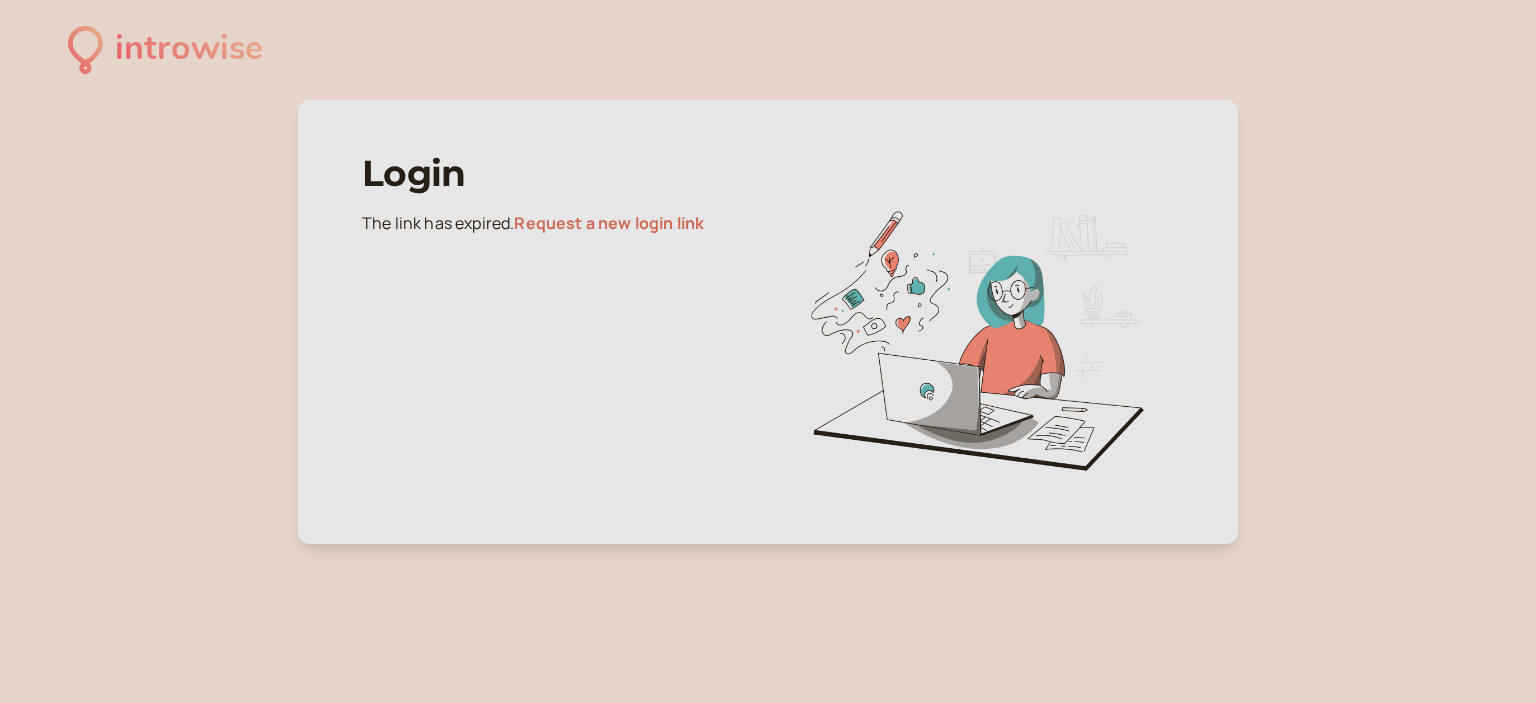 click on "Request a new login link" at bounding box center (609, 223) 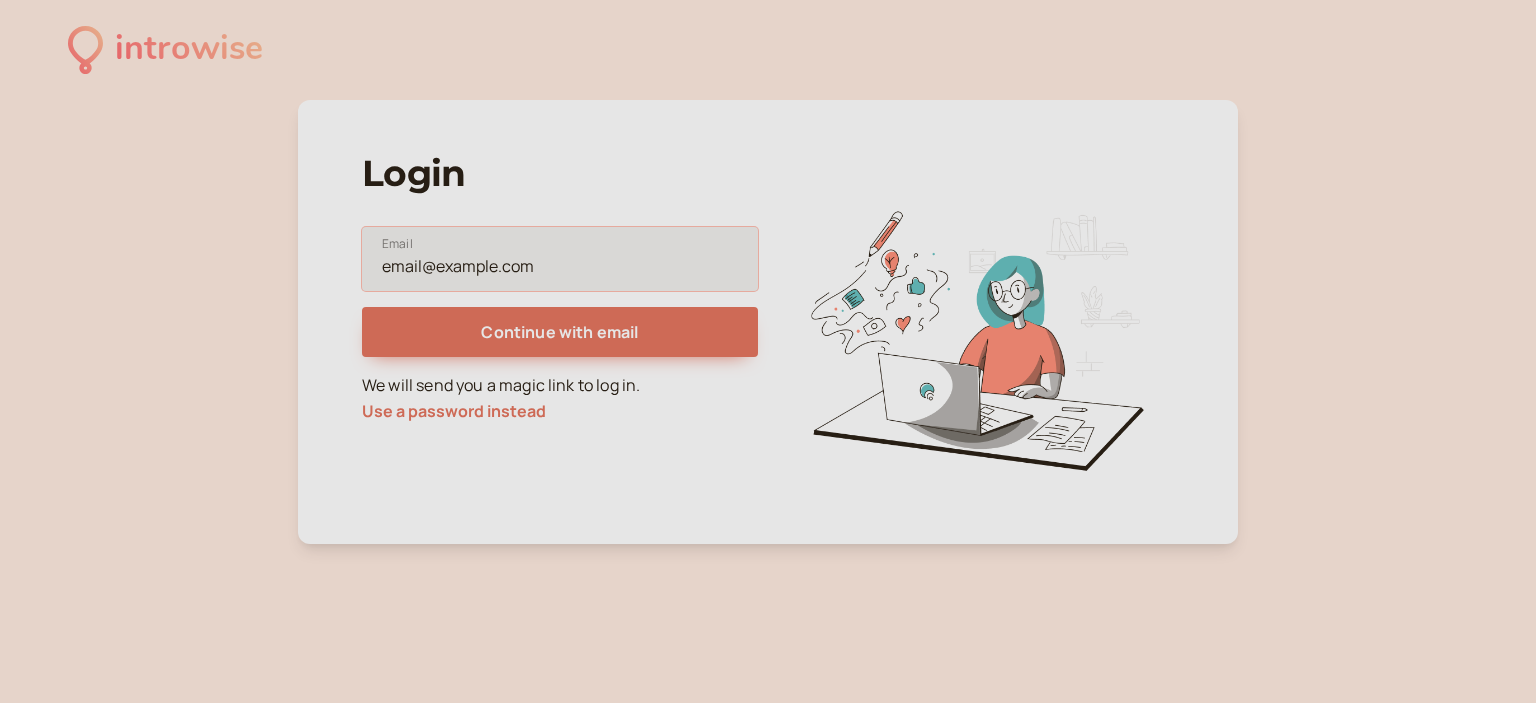 click on "Email" at bounding box center [560, 259] 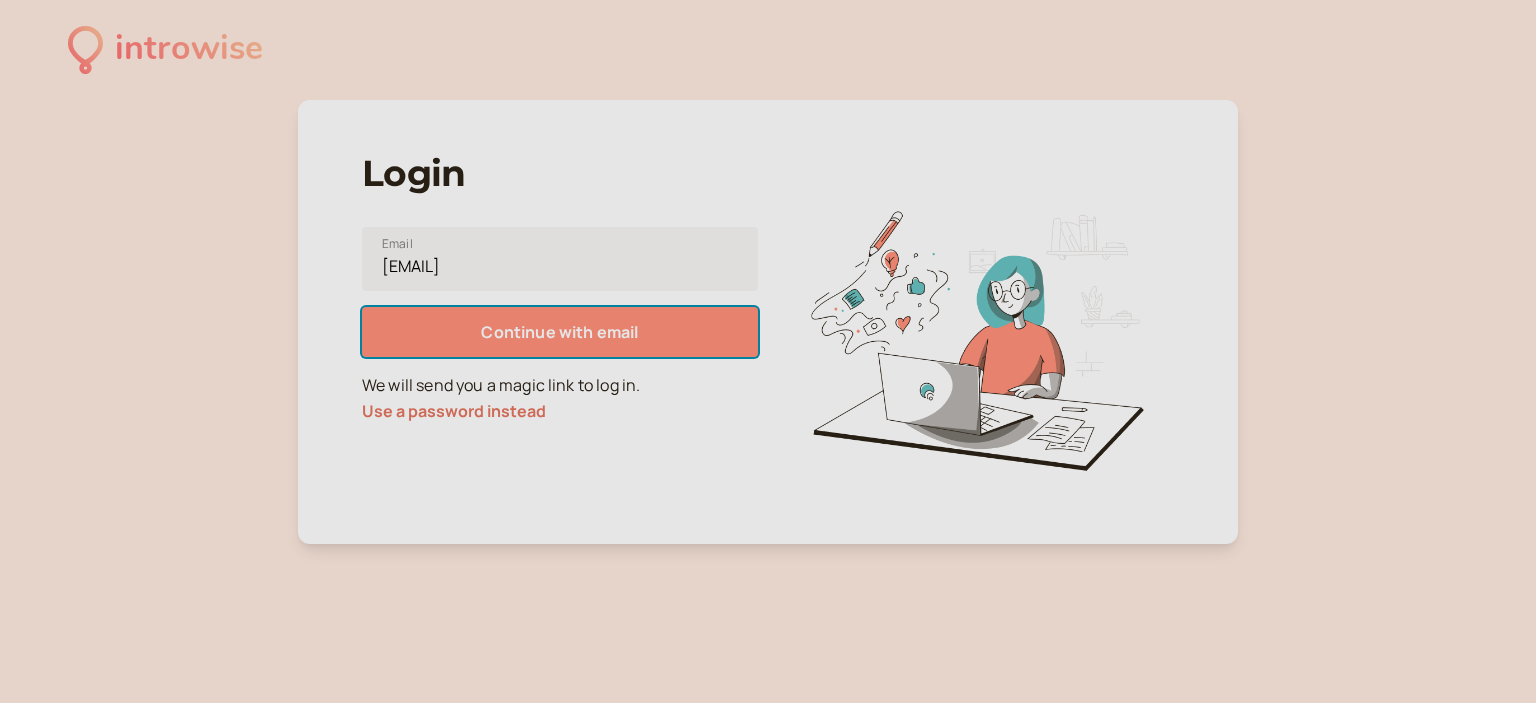click on "Continue with email" at bounding box center (559, 332) 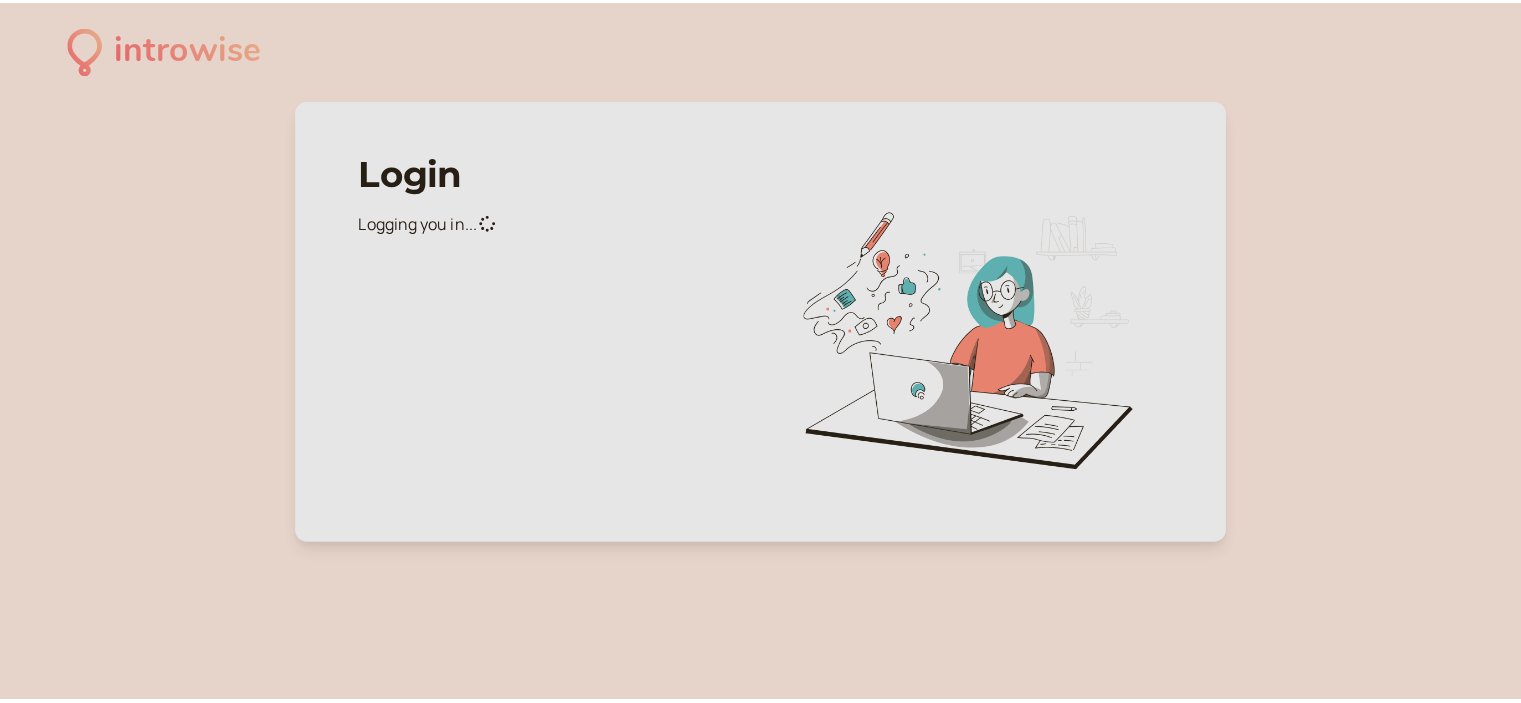scroll, scrollTop: 0, scrollLeft: 0, axis: both 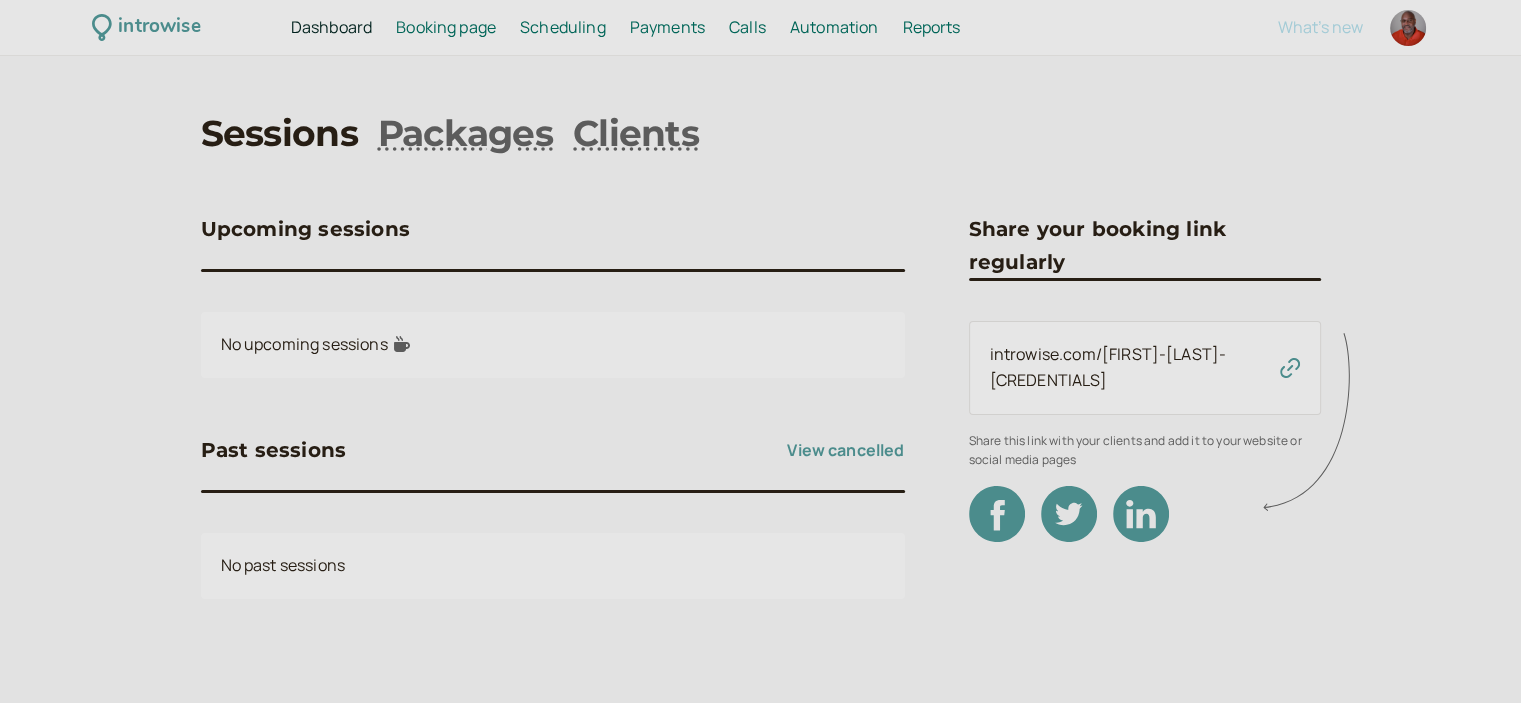 click at bounding box center [1408, 28] 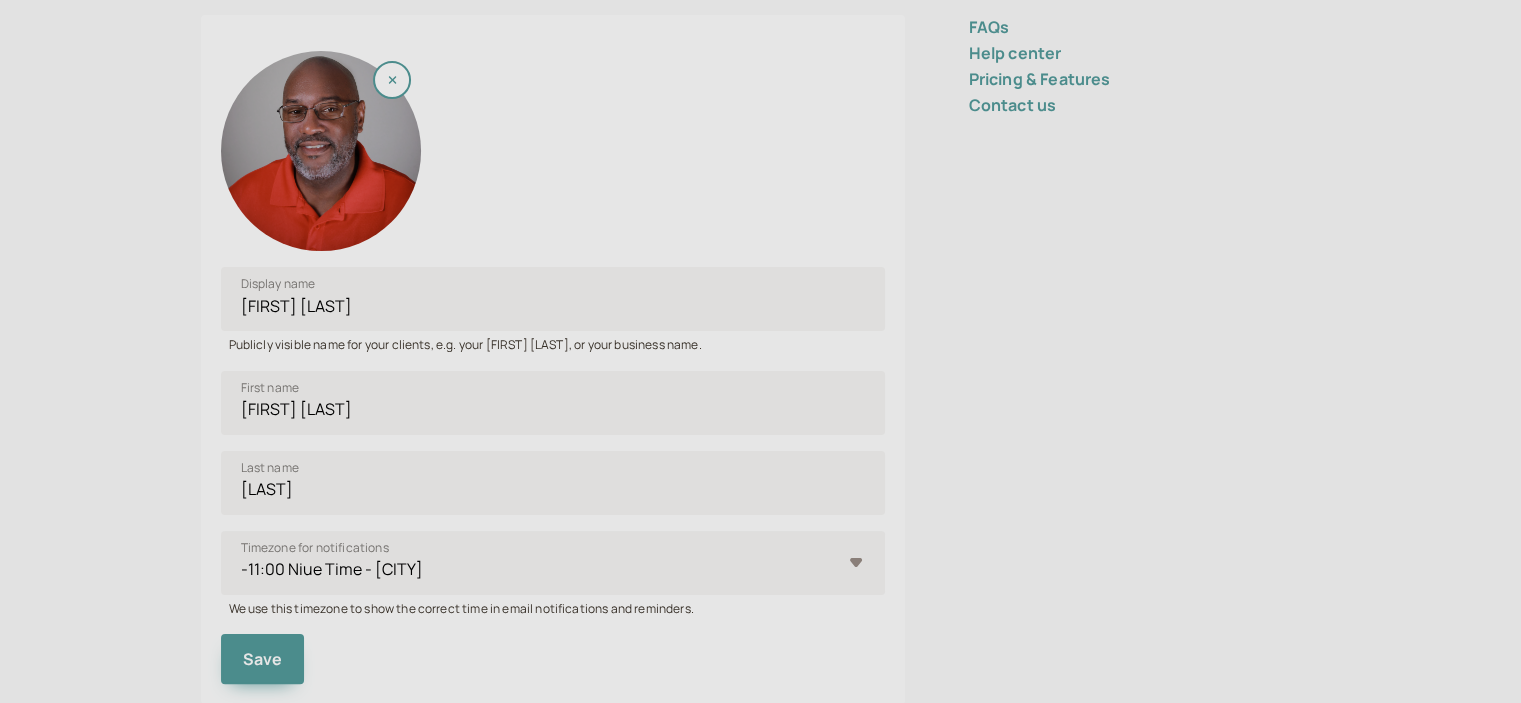 scroll, scrollTop: 298, scrollLeft: 0, axis: vertical 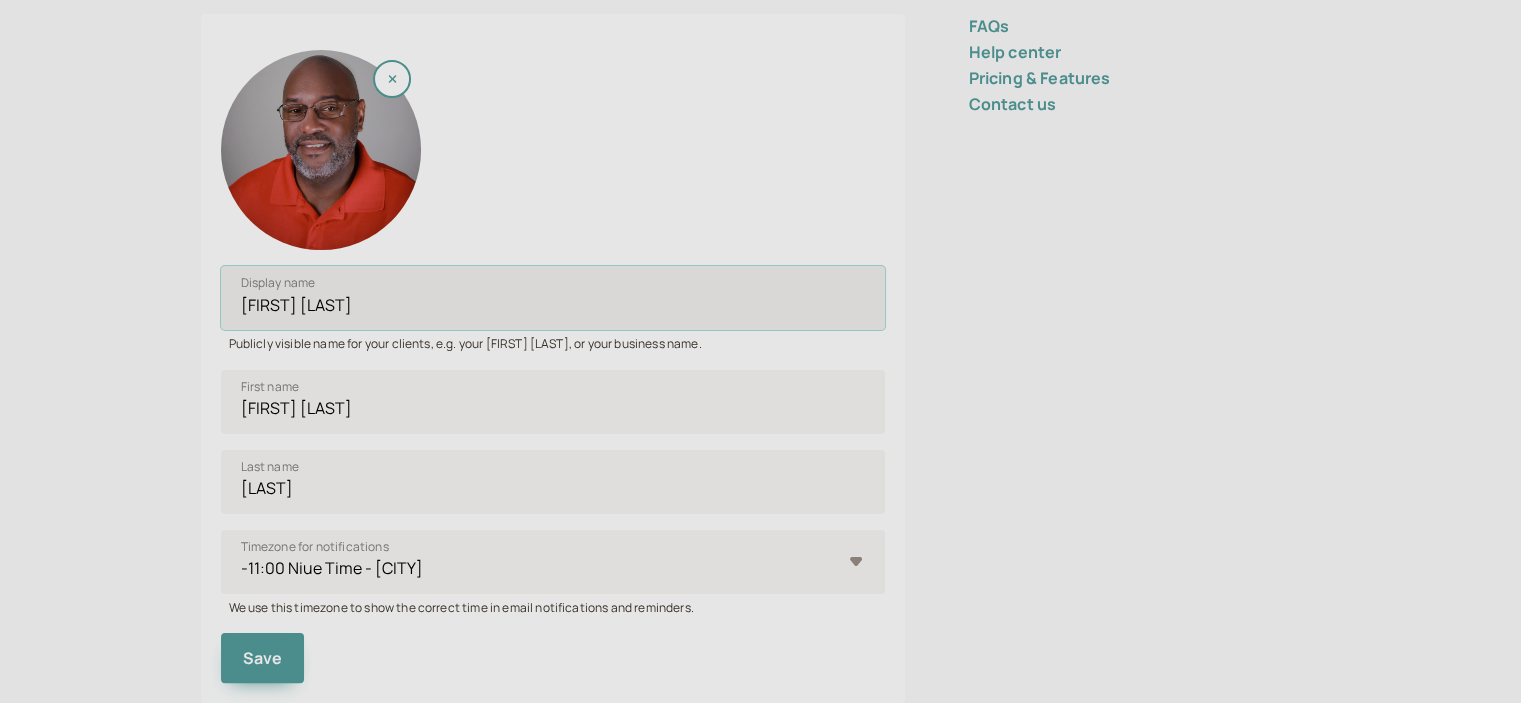 click on "[FIRST] [LAST]" at bounding box center (553, 298) 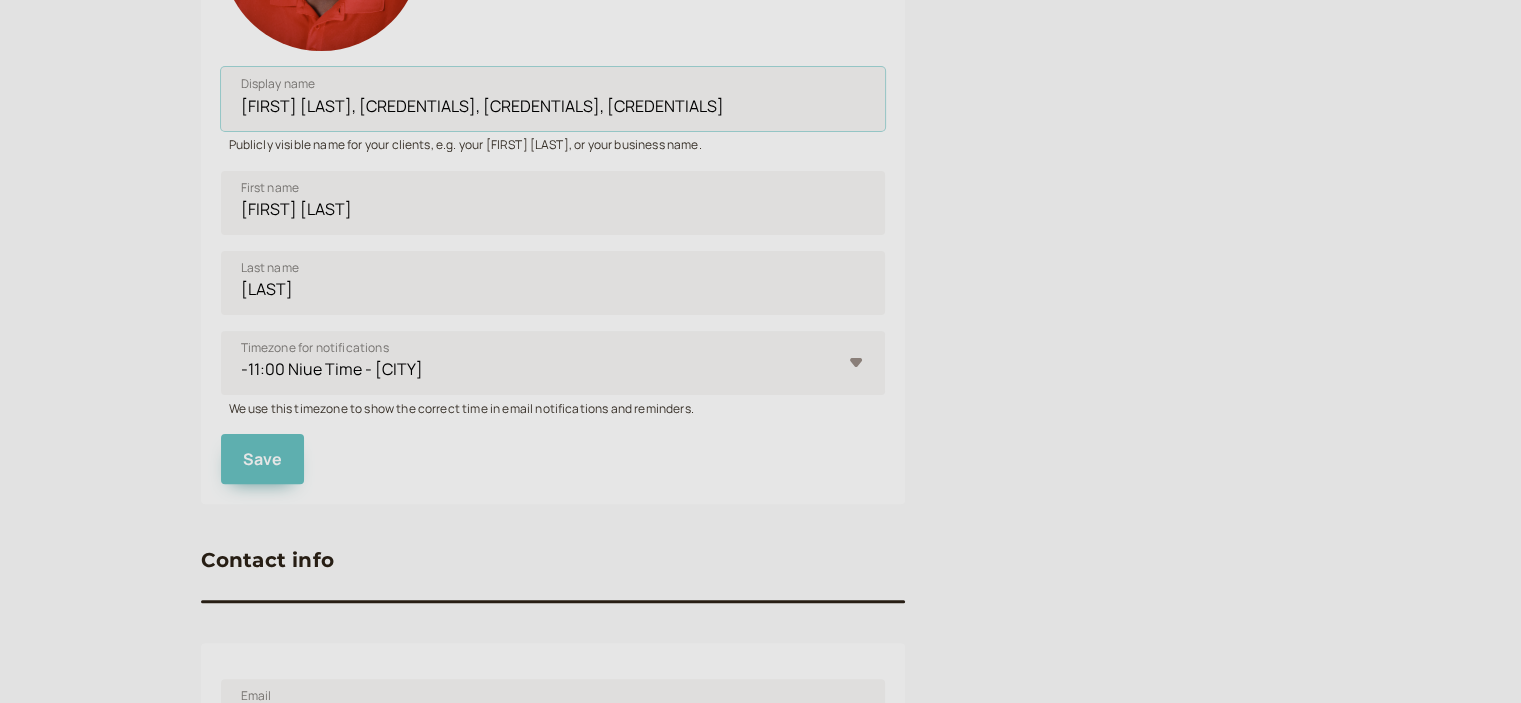 type on "[FIRST] [LAST], [CREDENTIALS], [CREDENTIALS], [CREDENTIALS]" 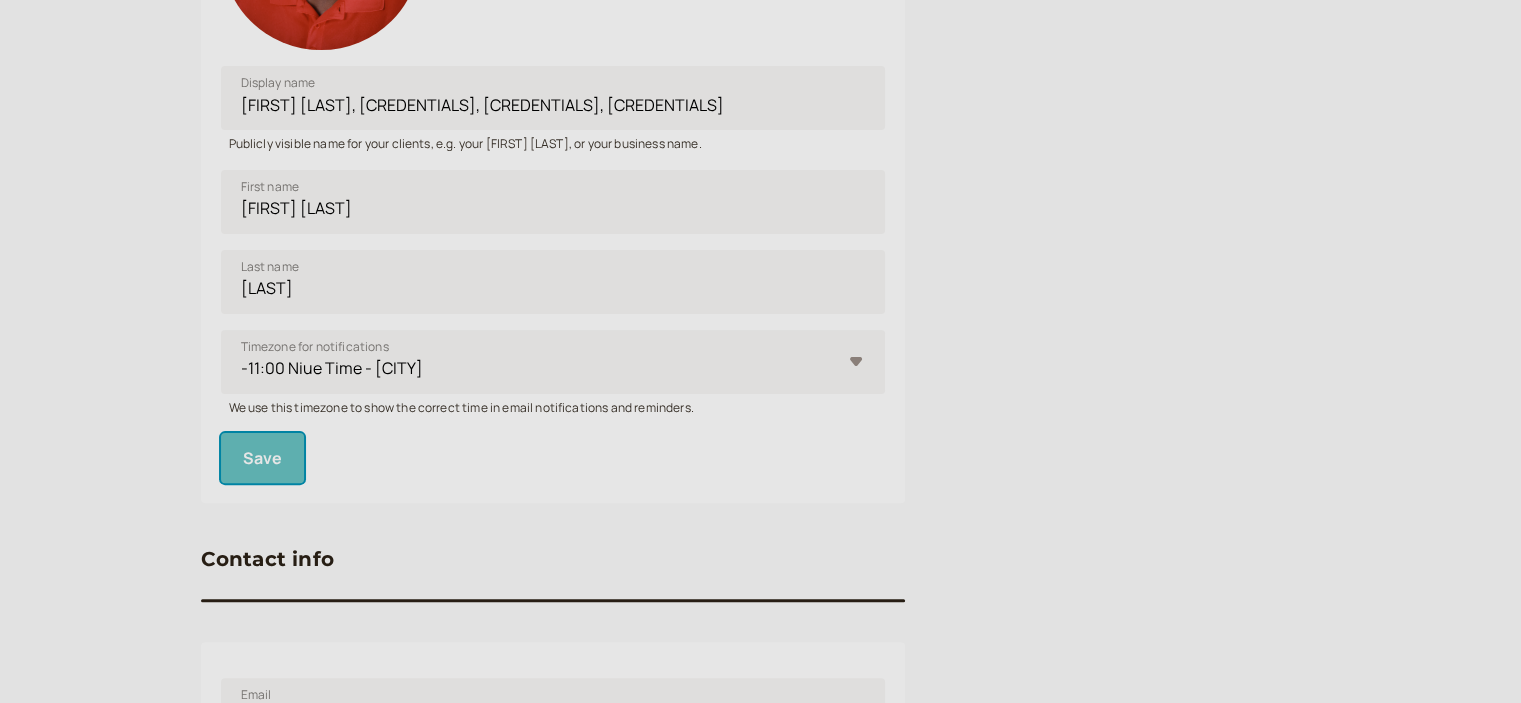click on "Save" at bounding box center [263, 458] 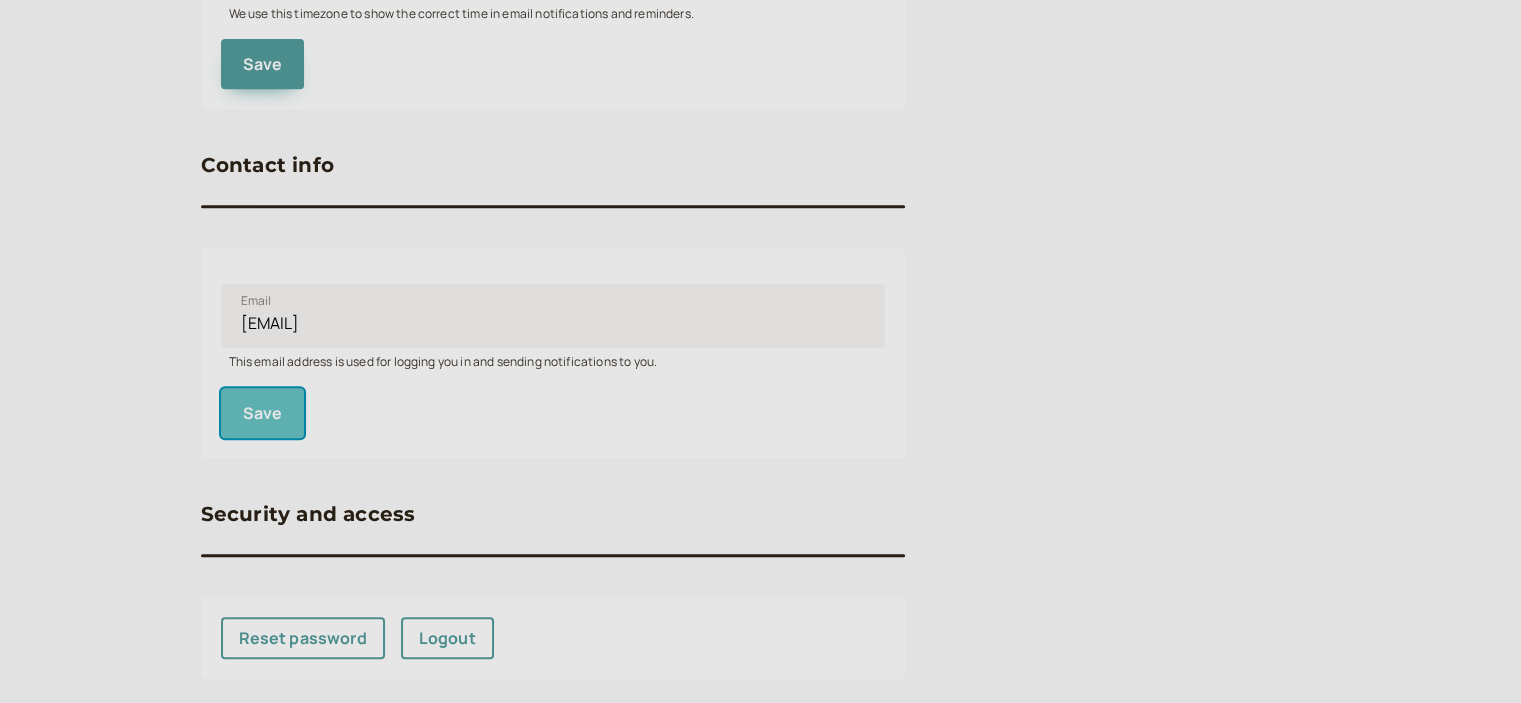 click on "Save" at bounding box center (263, 413) 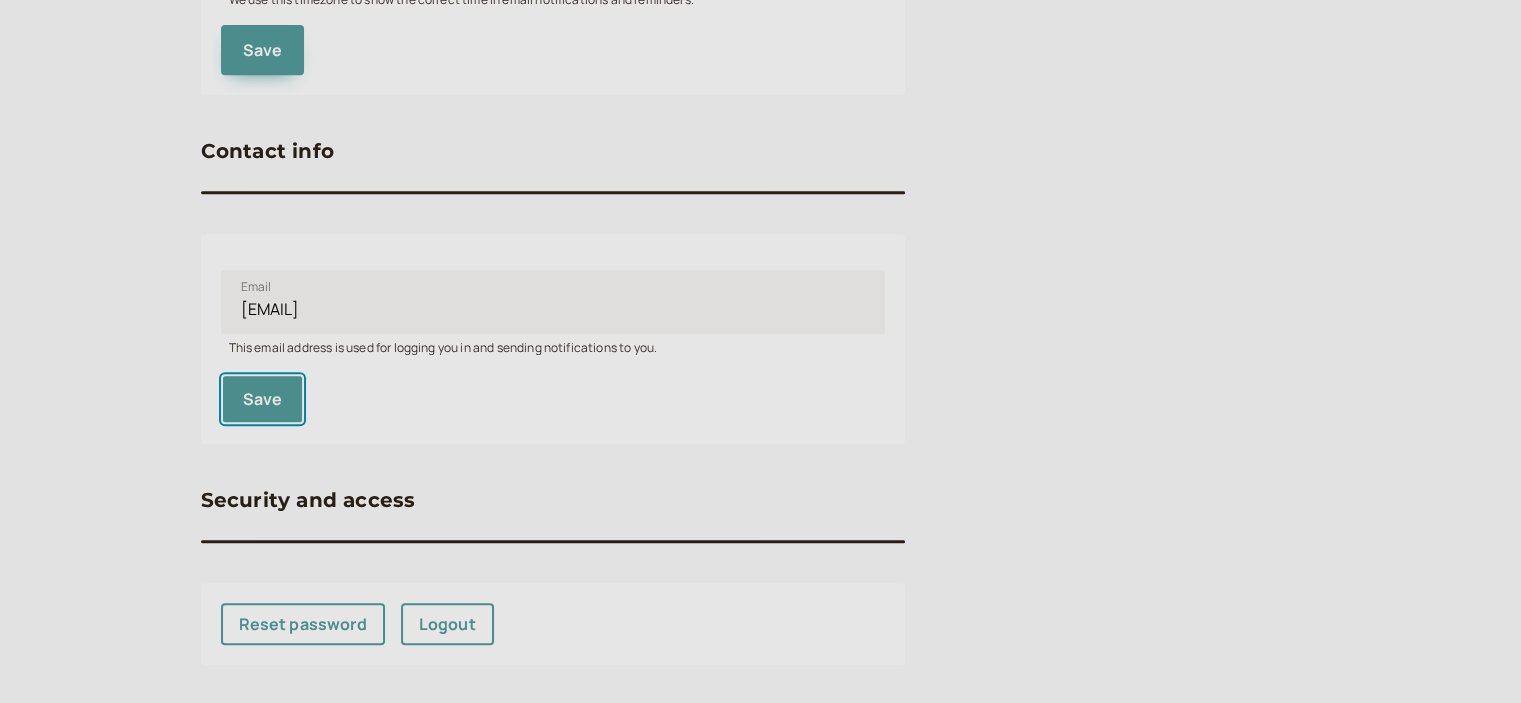 scroll, scrollTop: 920, scrollLeft: 0, axis: vertical 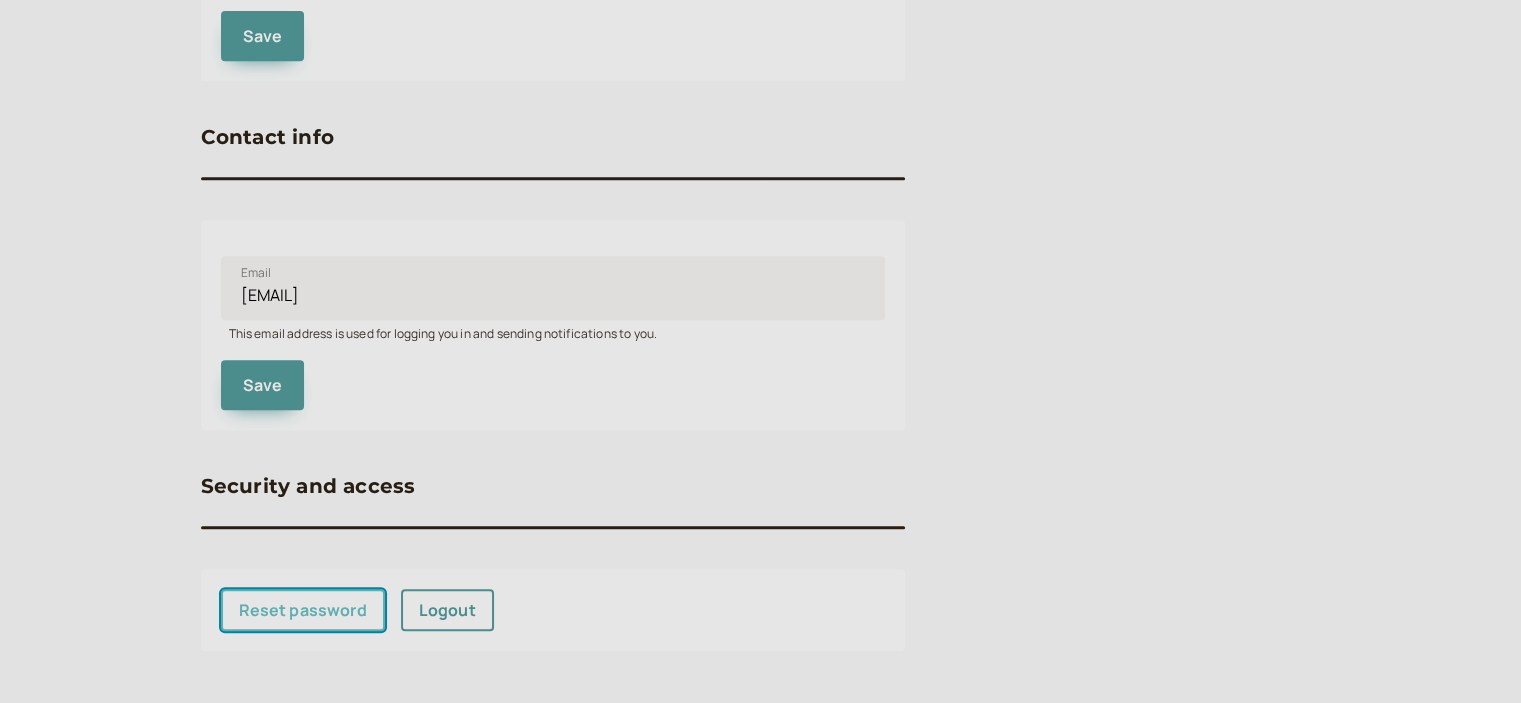click on "Reset password" at bounding box center (303, 610) 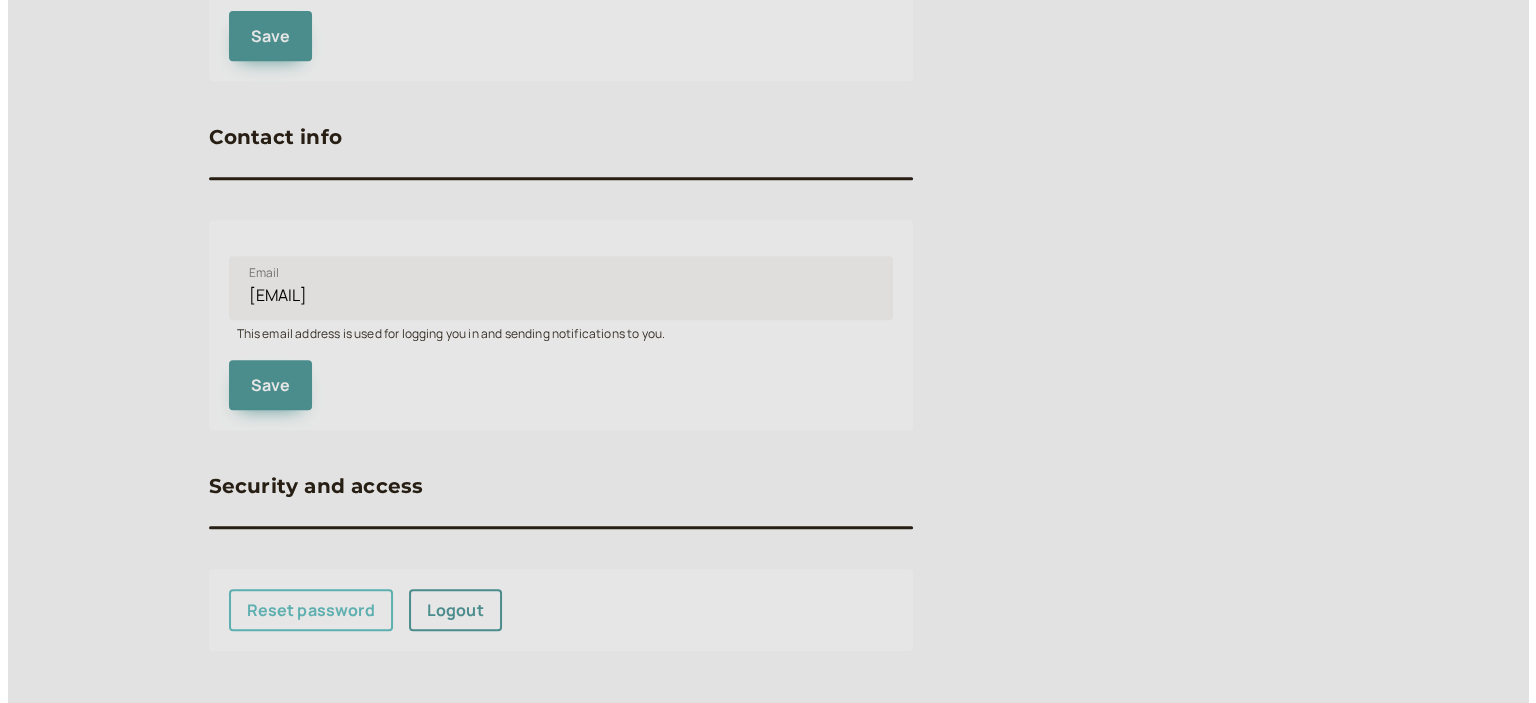scroll, scrollTop: 0, scrollLeft: 0, axis: both 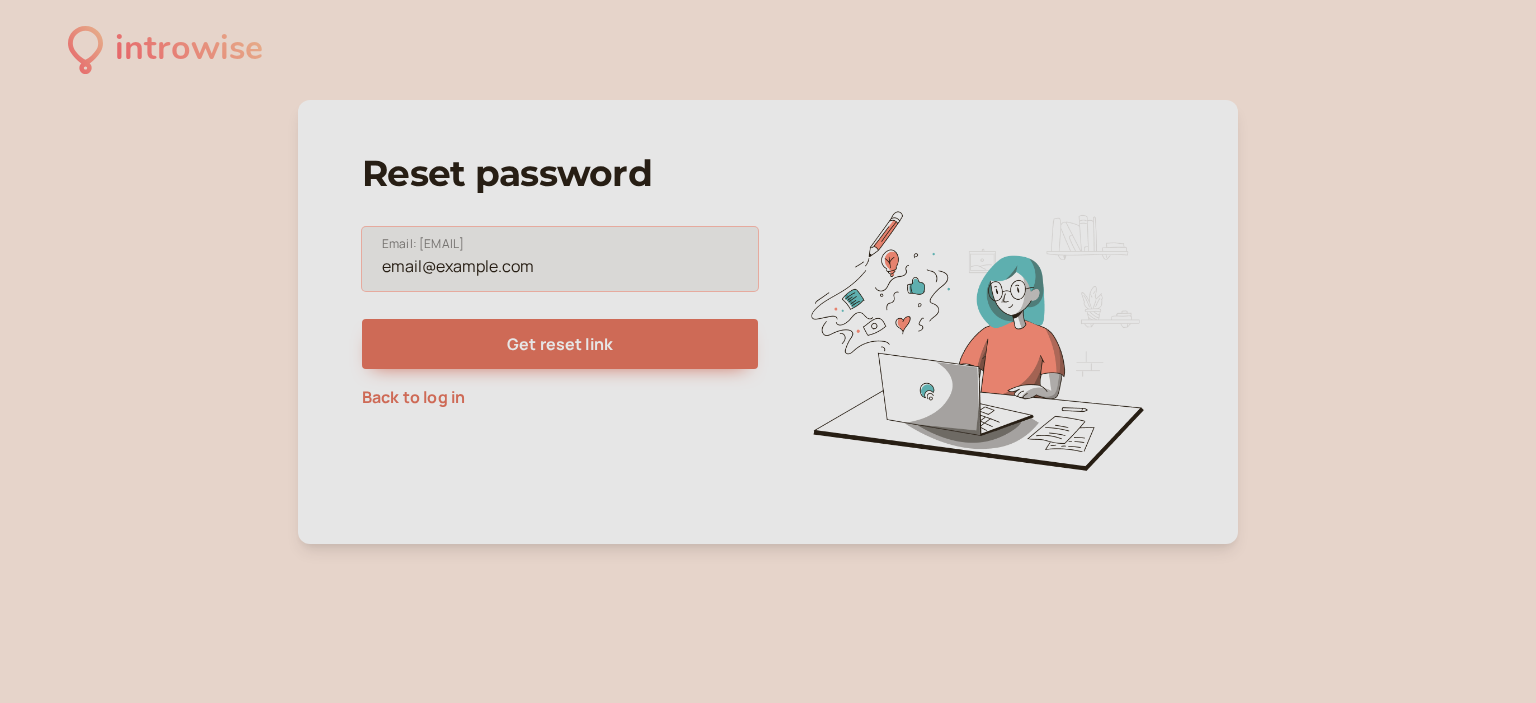 click on "Email: [EMAIL]" at bounding box center [560, 259] 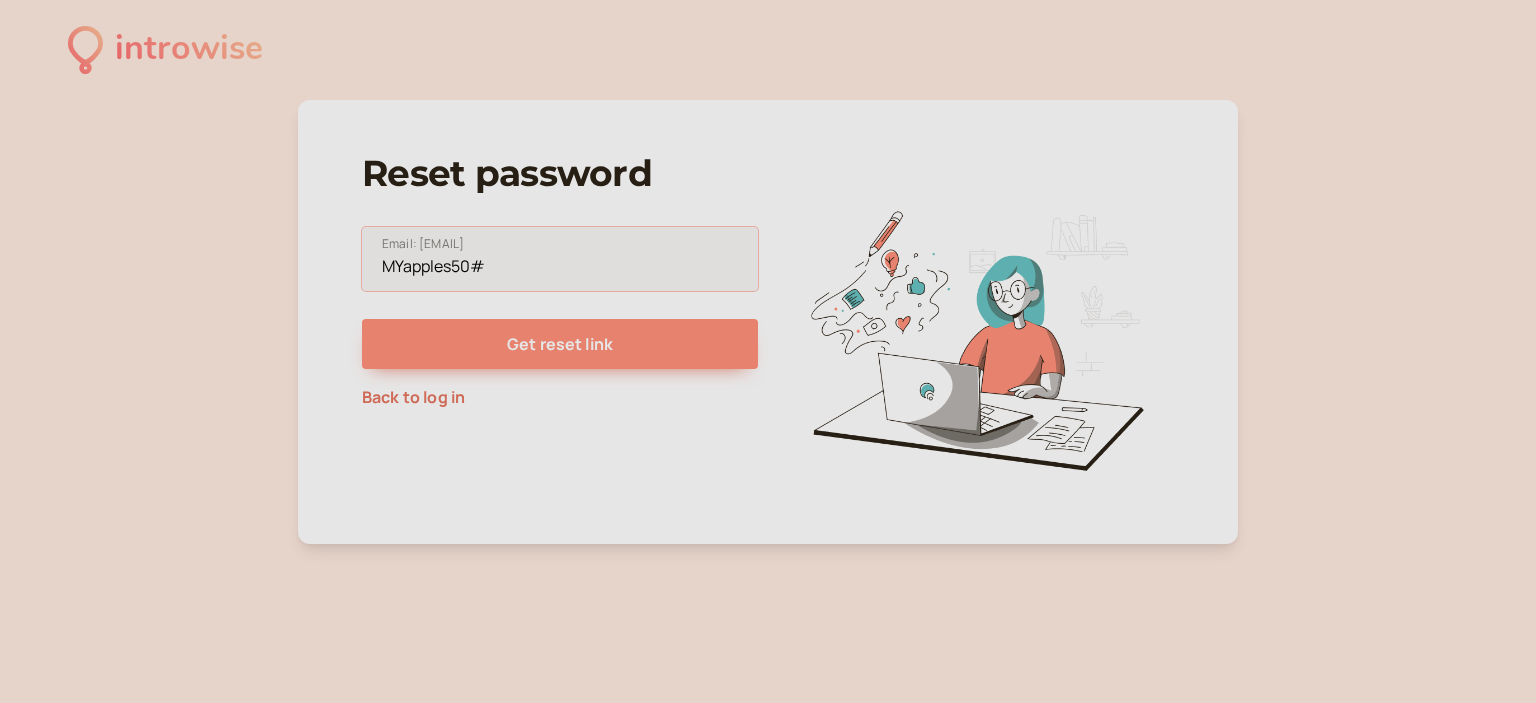 type on "MYapples50#" 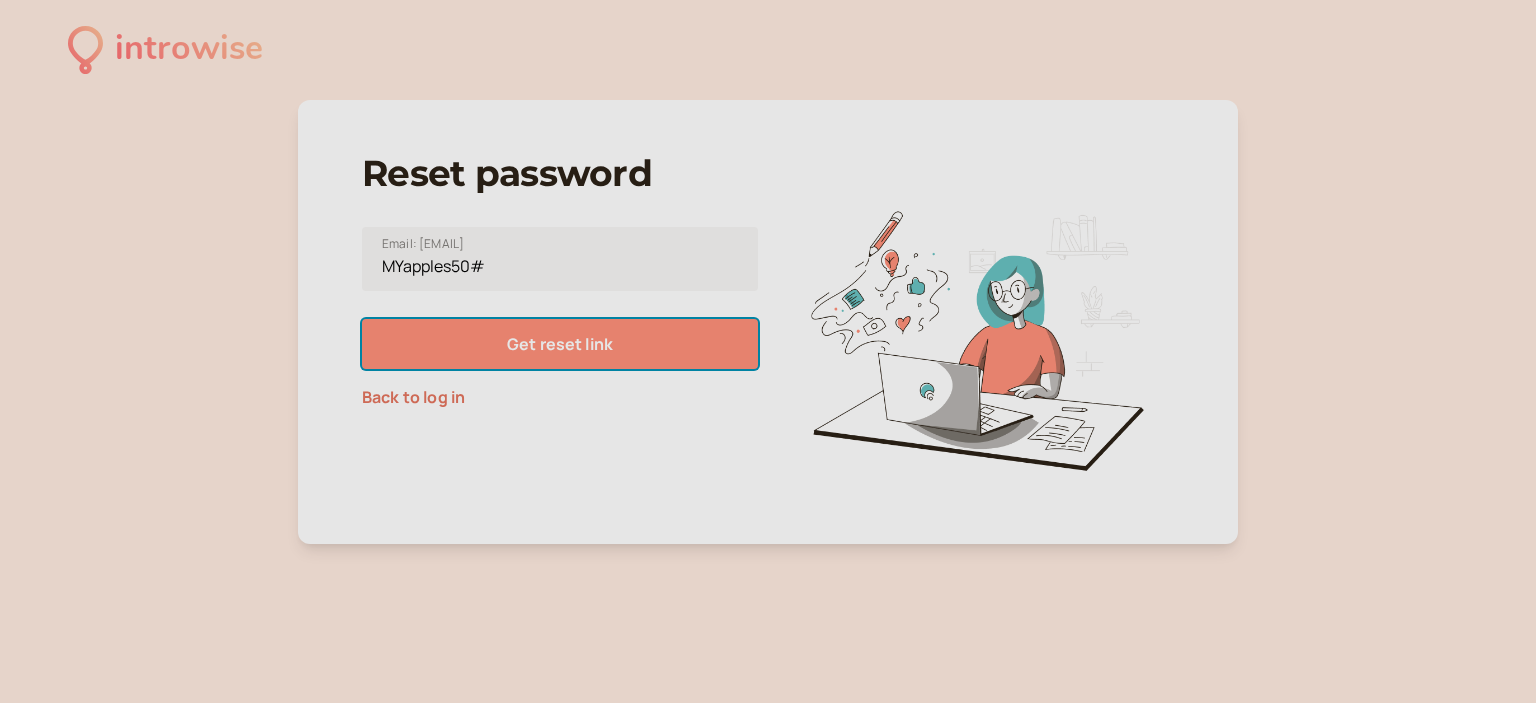 click on "Get reset link" at bounding box center [560, 344] 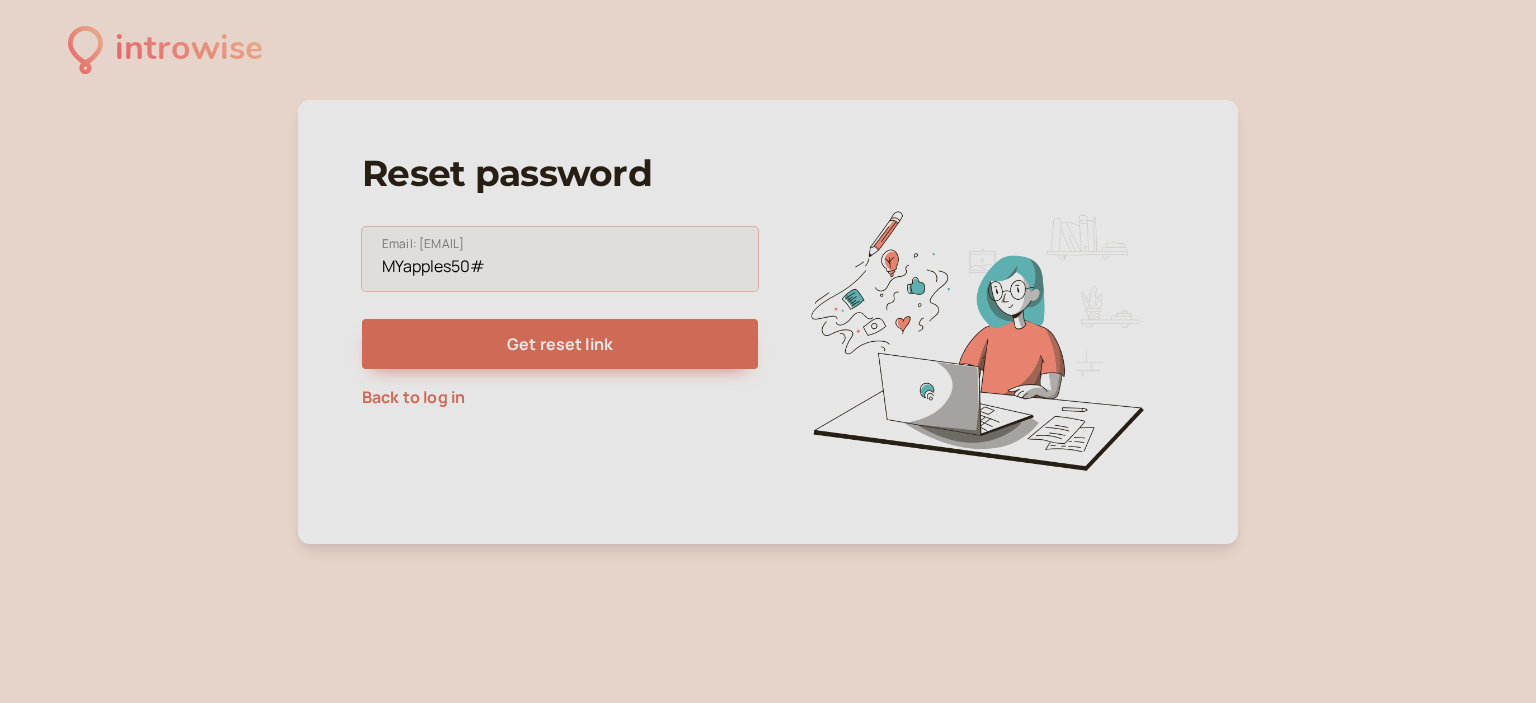 drag, startPoint x: 532, startPoint y: 259, endPoint x: 240, endPoint y: 251, distance: 292.10956 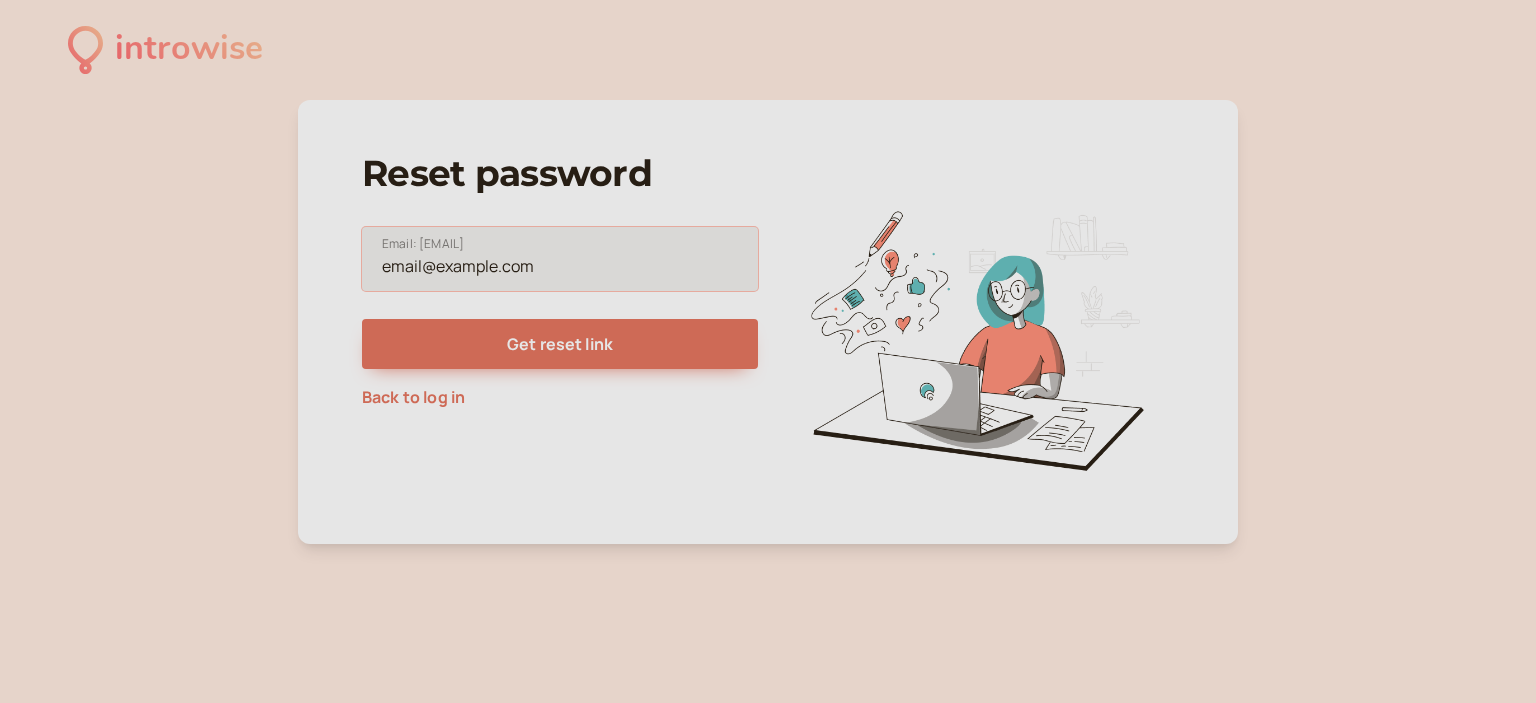click on "Email: [EMAIL]" at bounding box center (560, 259) 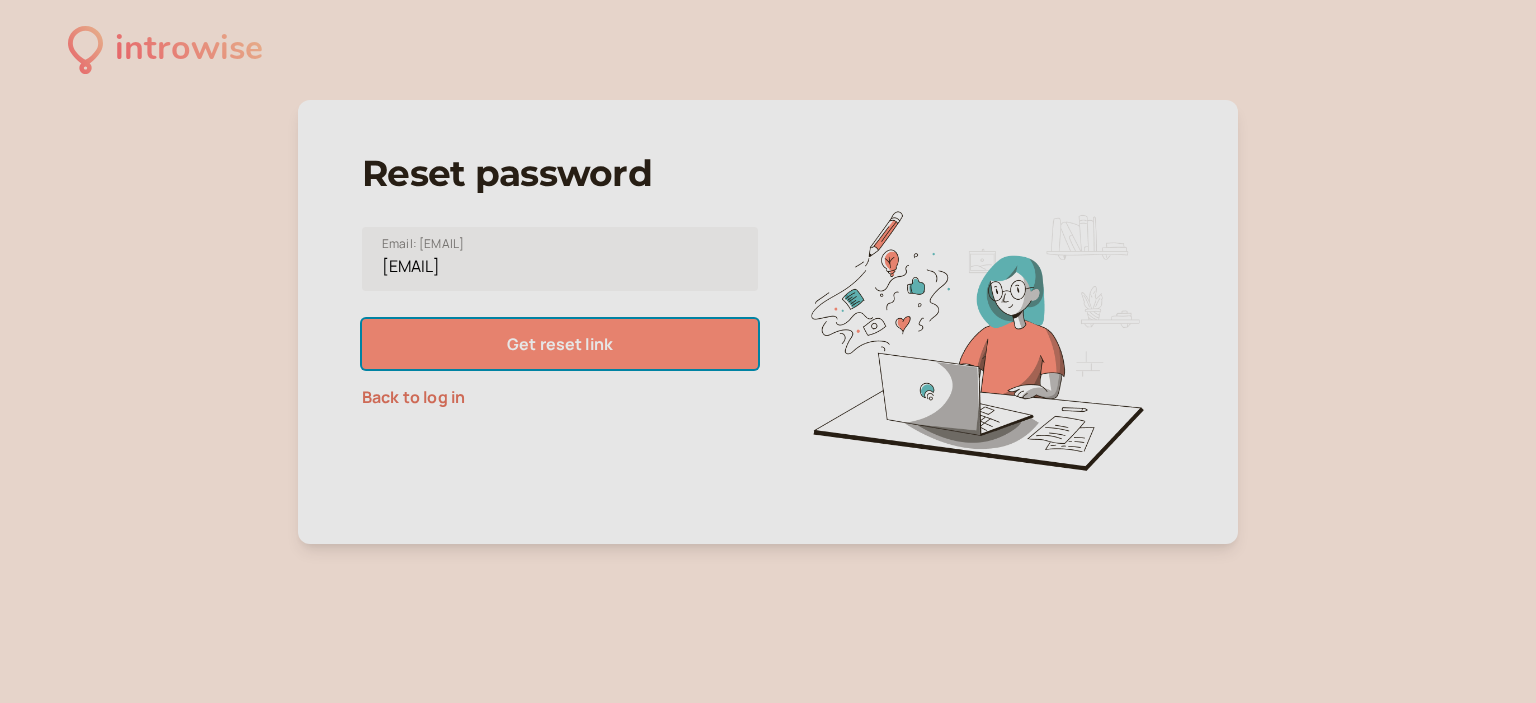 click on "Get reset link" at bounding box center [560, 344] 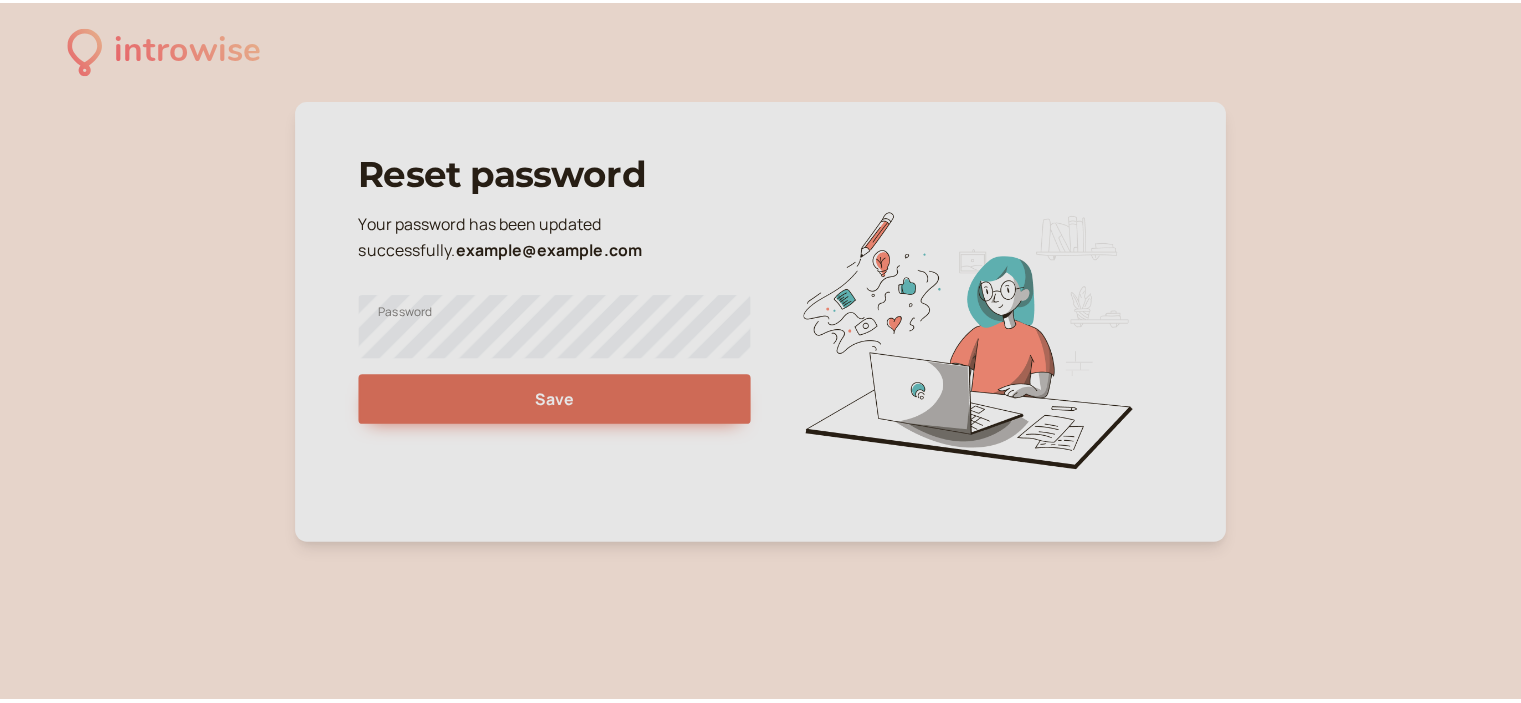 scroll, scrollTop: 0, scrollLeft: 0, axis: both 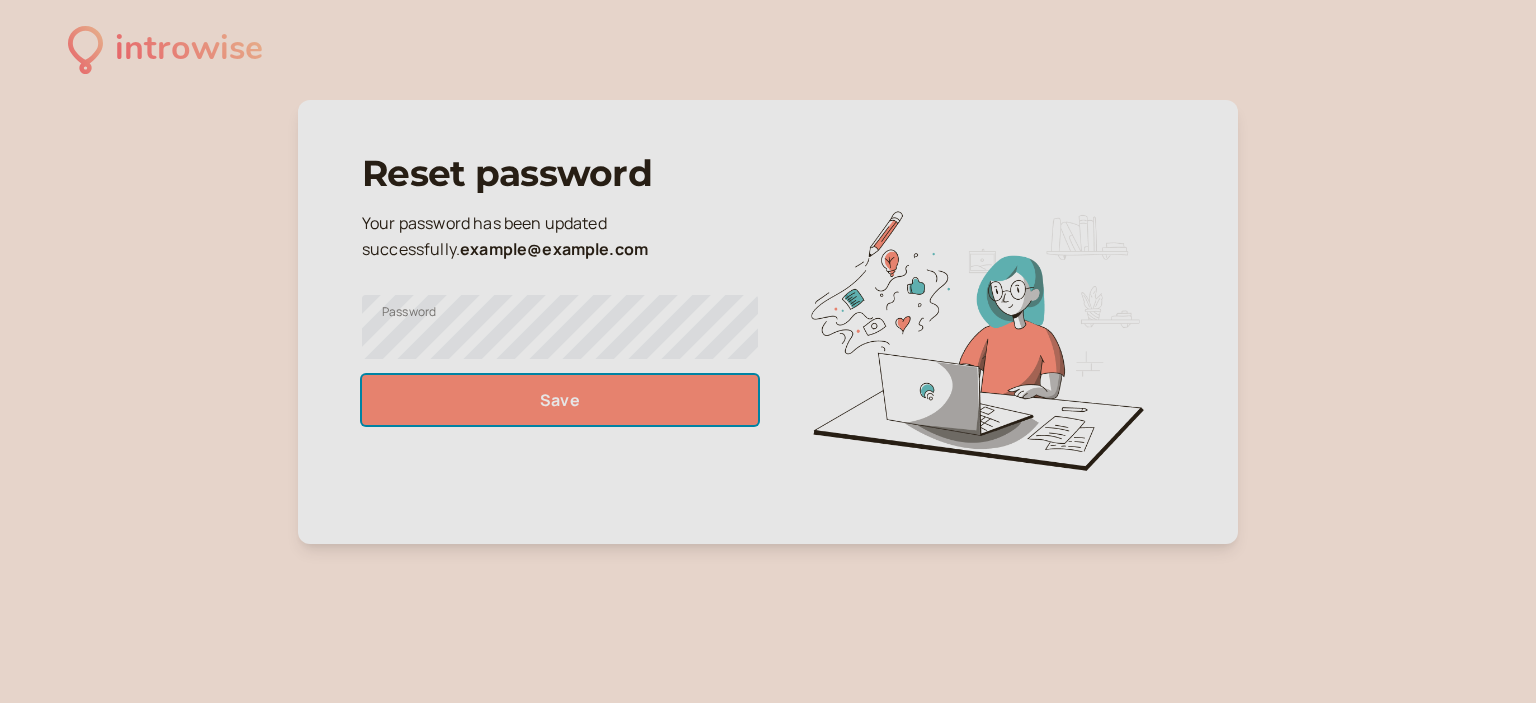 click on "Save" at bounding box center (560, 400) 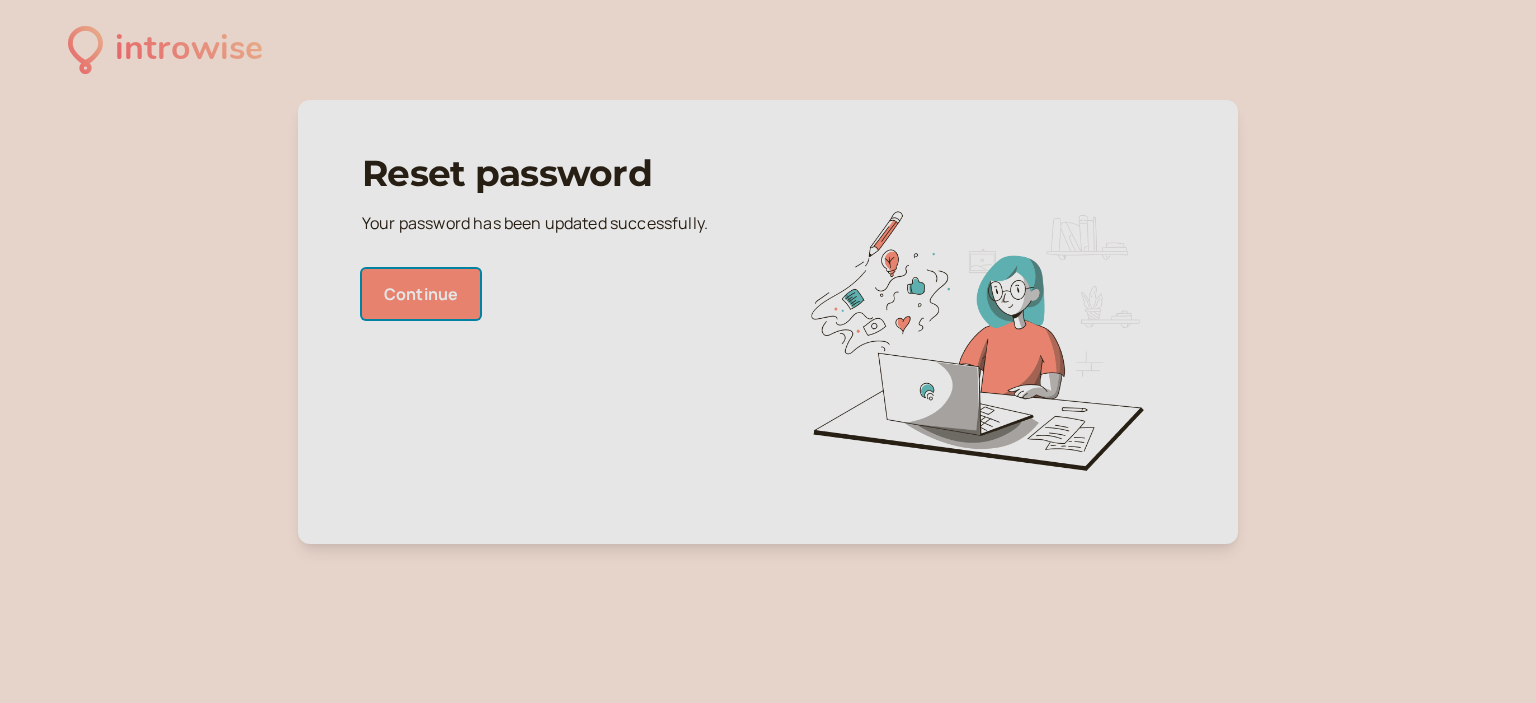 click on "Continue" at bounding box center [421, 294] 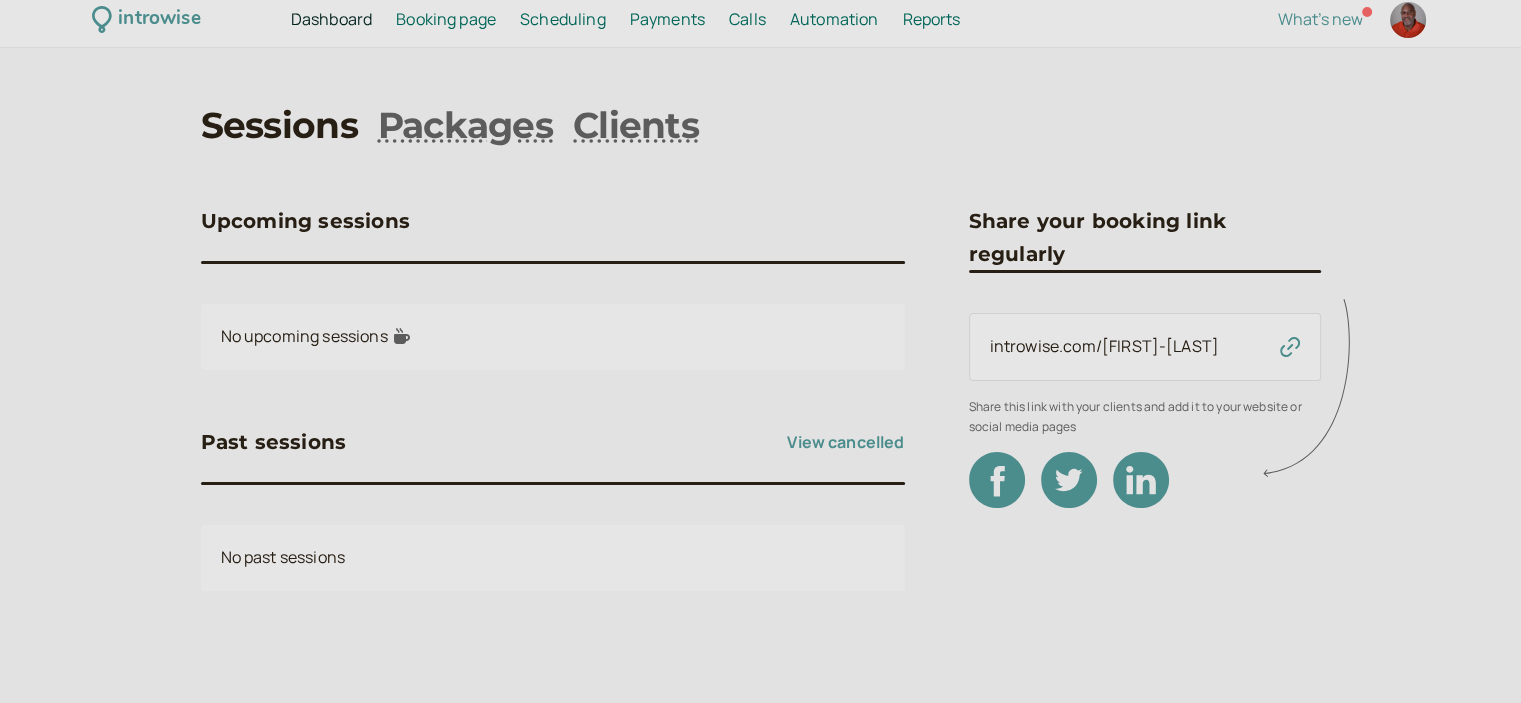 scroll, scrollTop: 0, scrollLeft: 0, axis: both 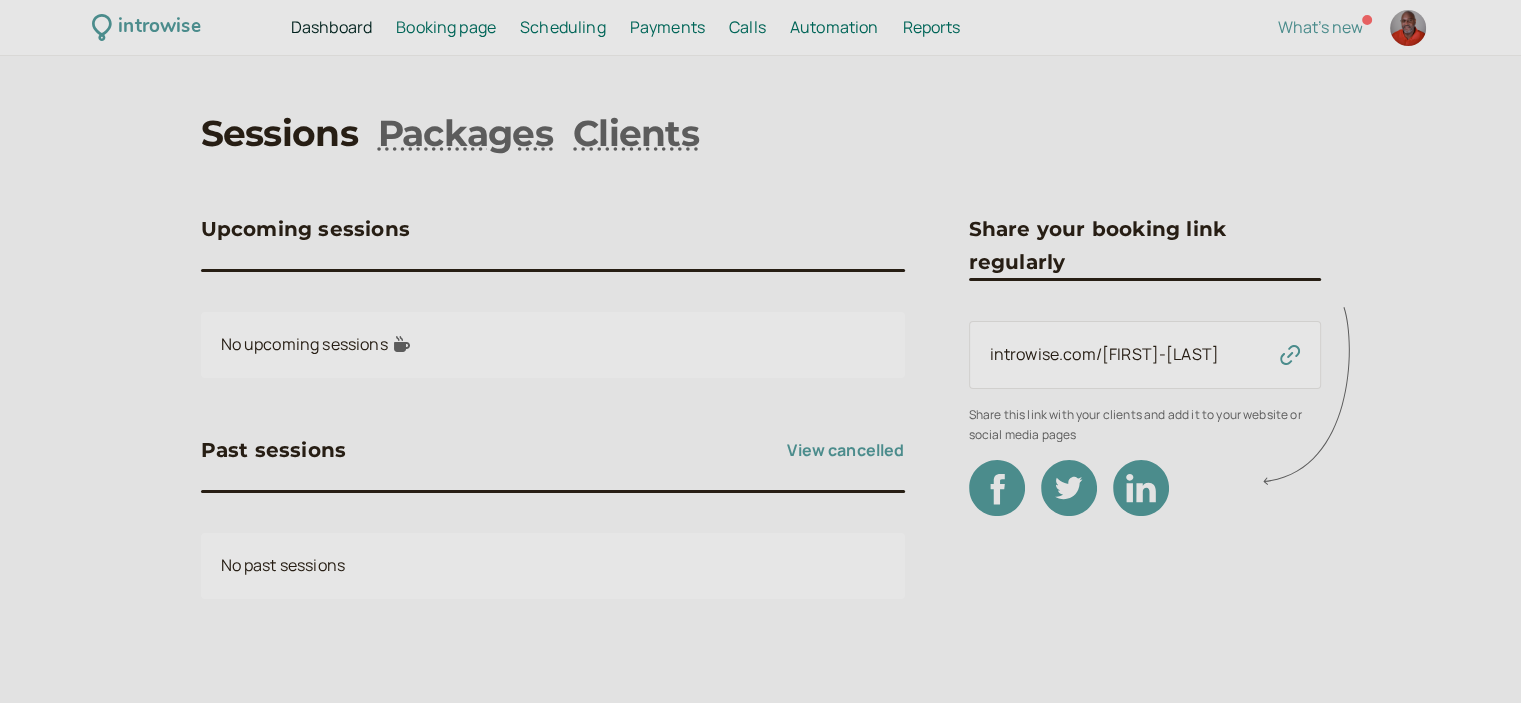 click on "Booking page" at bounding box center [446, 27] 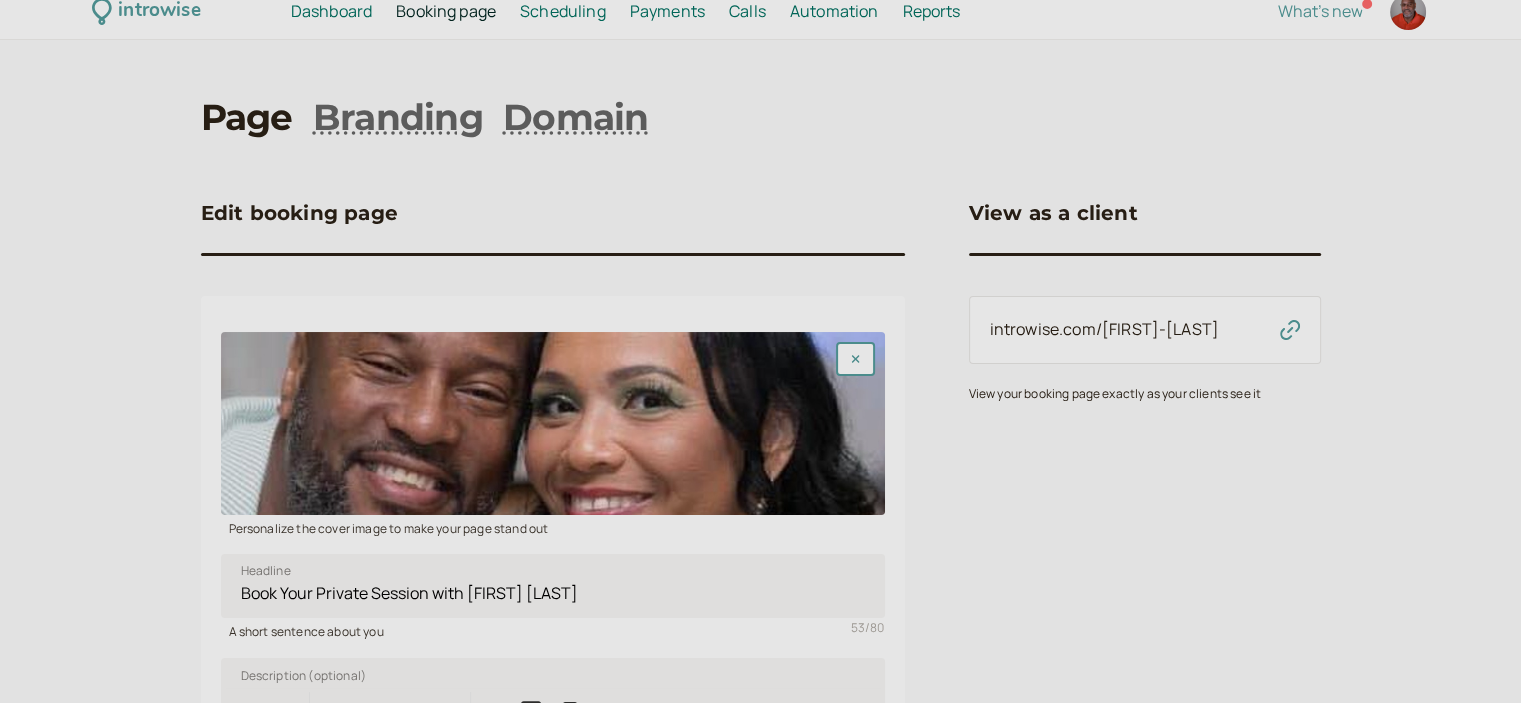 scroll, scrollTop: 0, scrollLeft: 0, axis: both 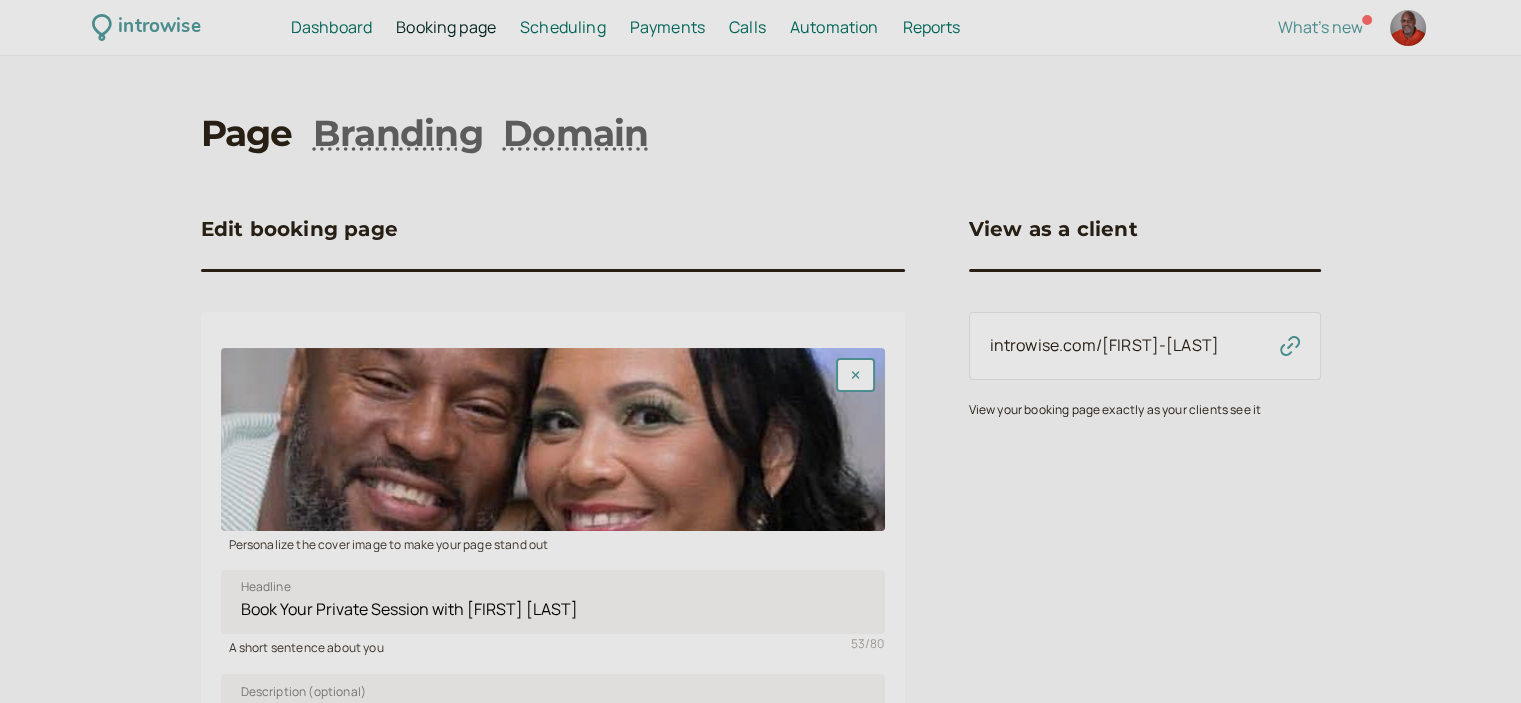 click on "Dashboard" at bounding box center [331, 27] 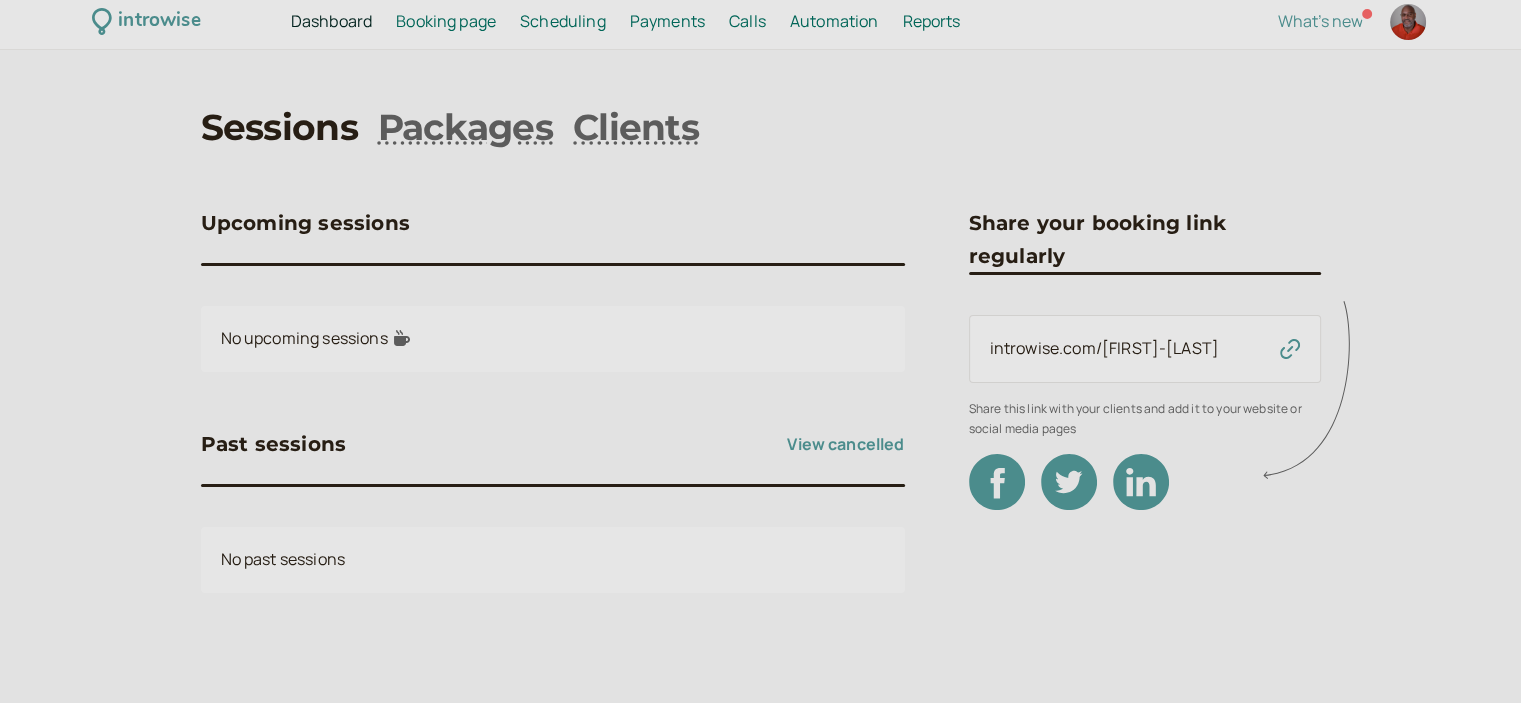 scroll, scrollTop: 8, scrollLeft: 0, axis: vertical 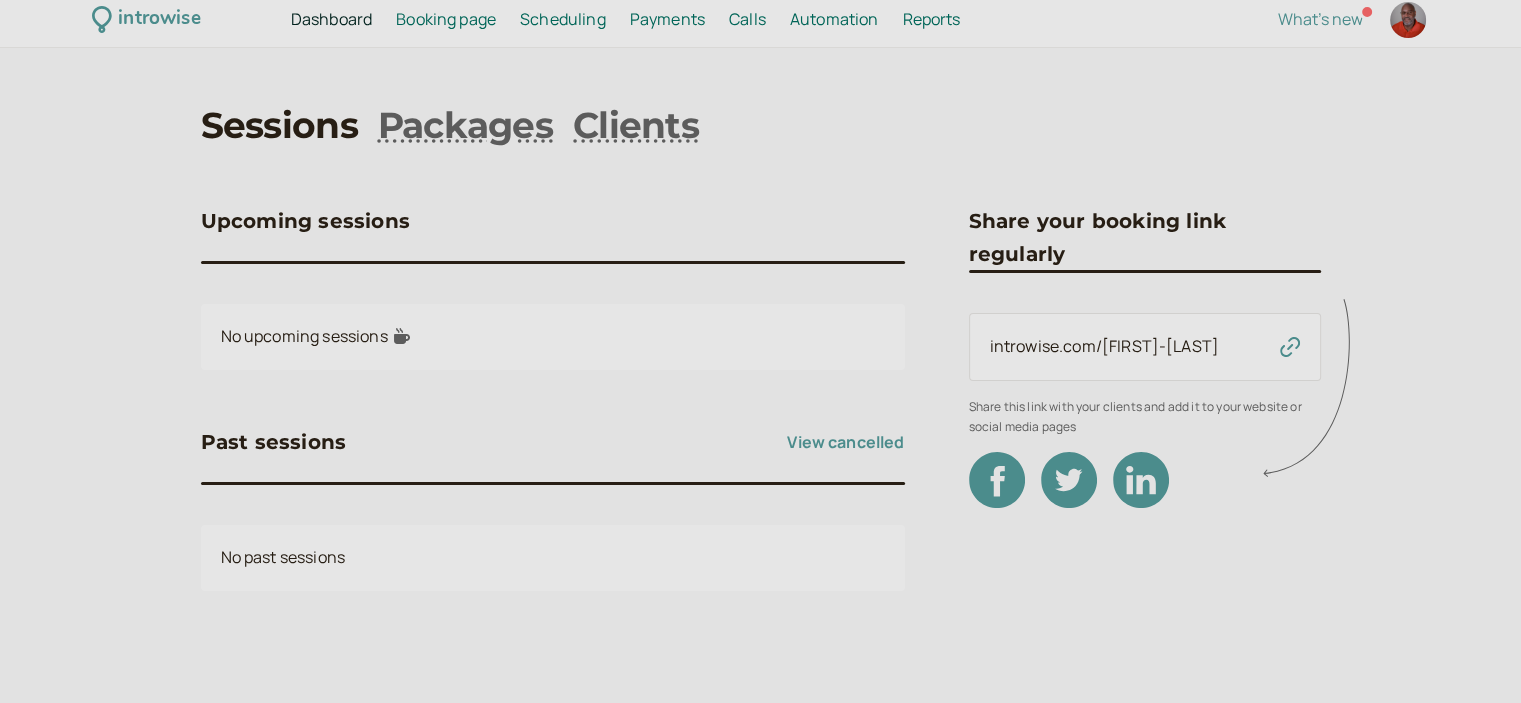 click on "Scheduling" at bounding box center [563, 19] 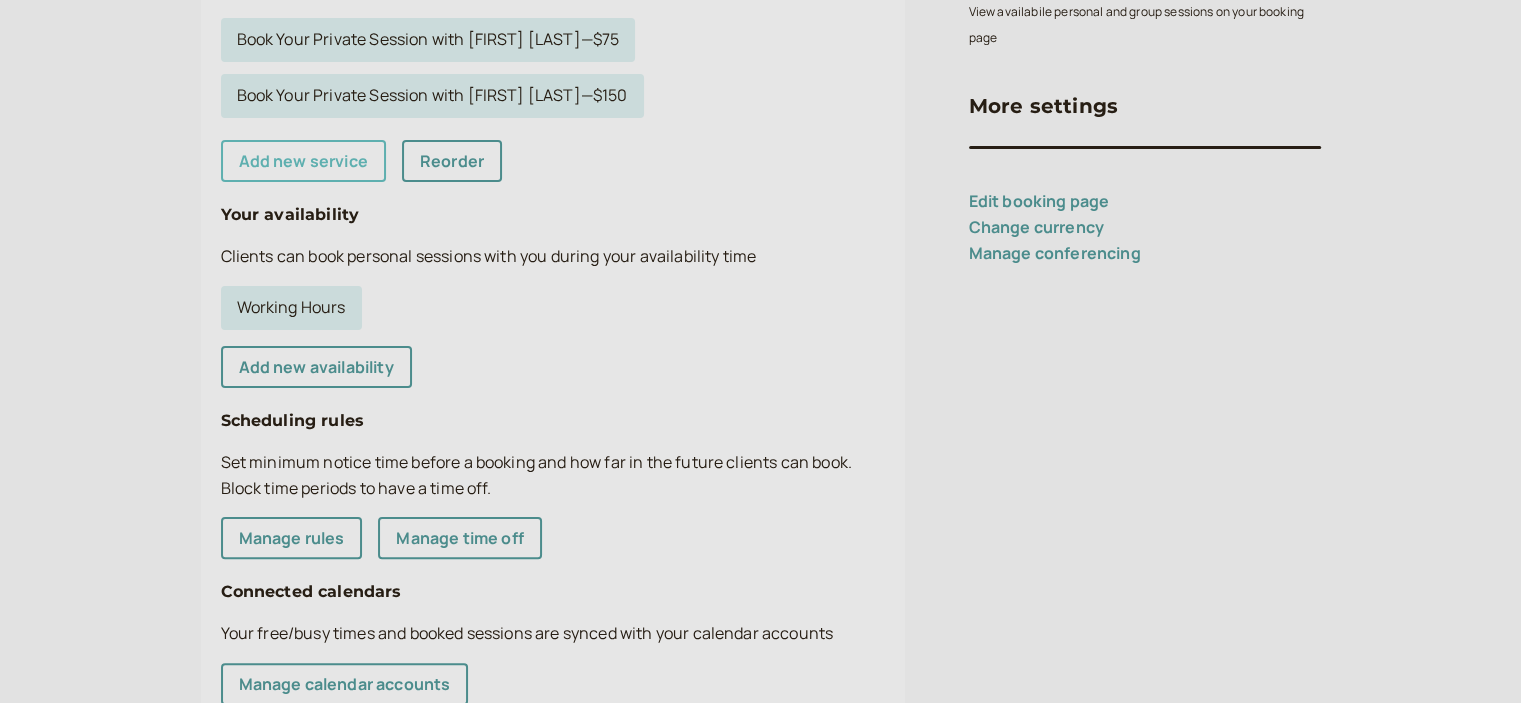 scroll, scrollTop: 399, scrollLeft: 0, axis: vertical 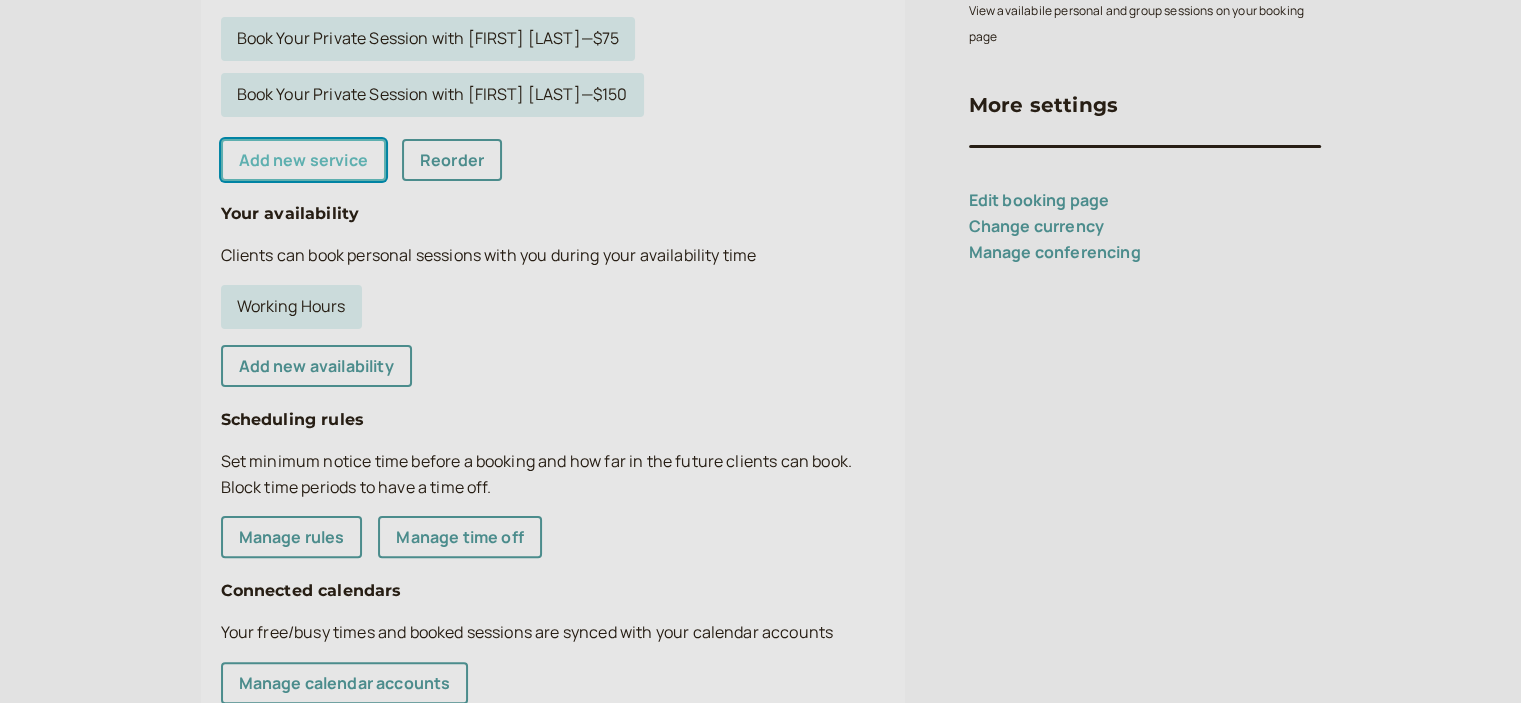 click on "Add new service" at bounding box center (303, 160) 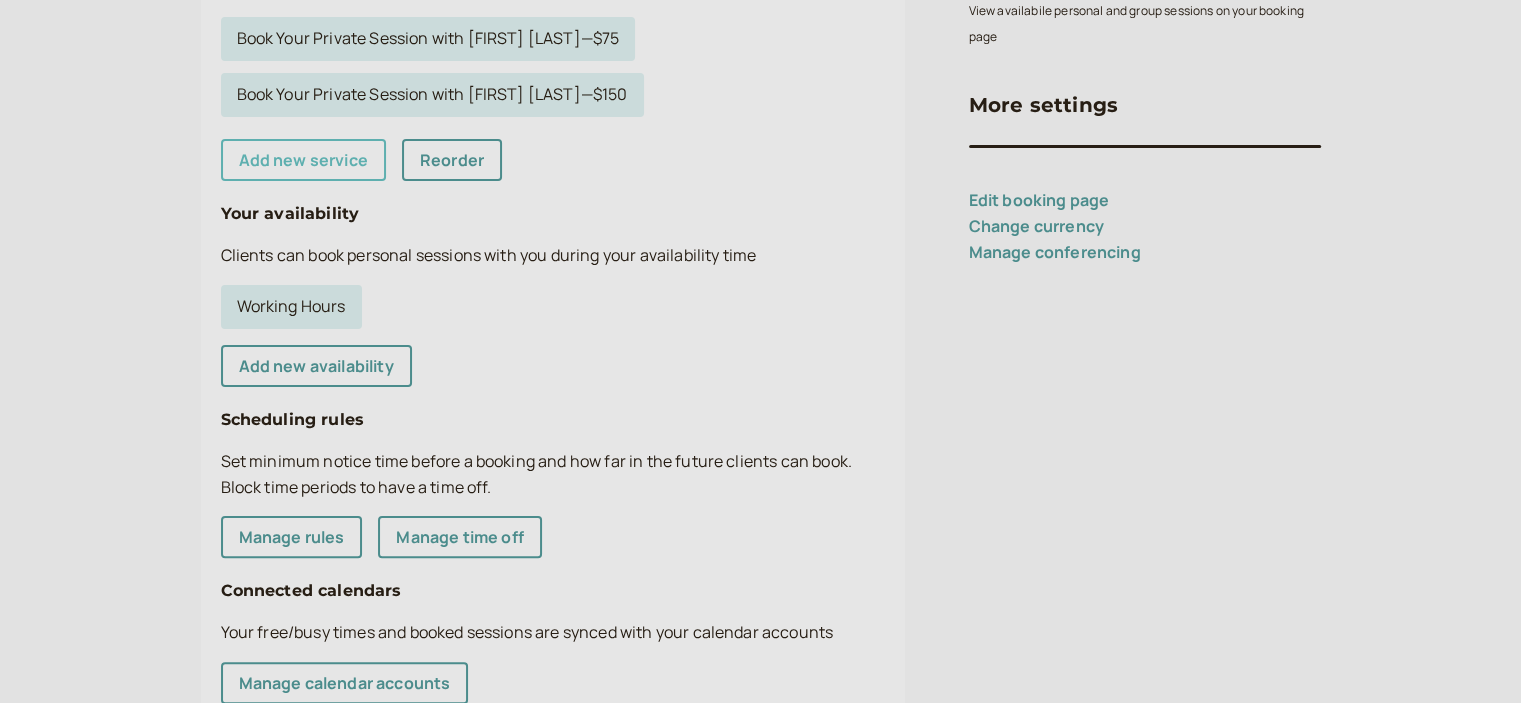 scroll, scrollTop: 0, scrollLeft: 0, axis: both 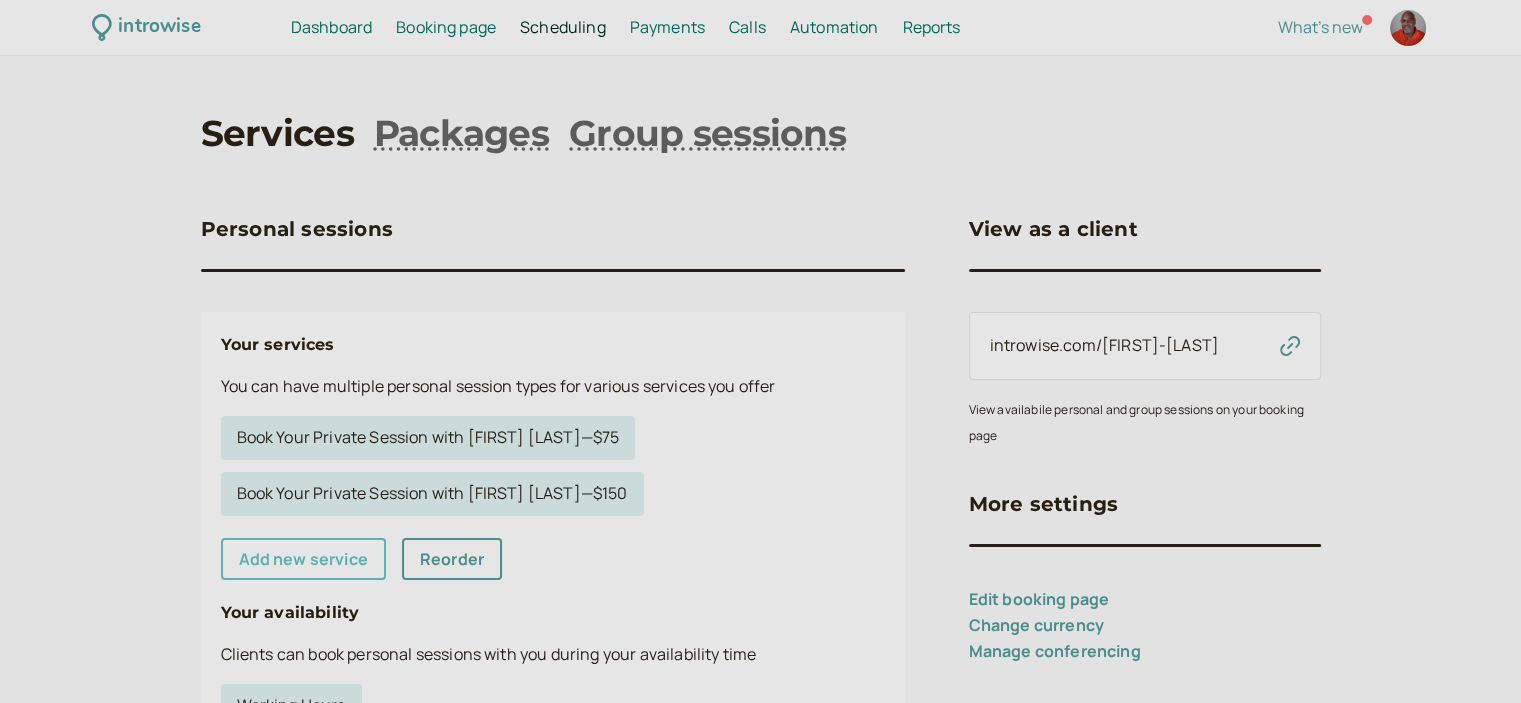 select on "30" 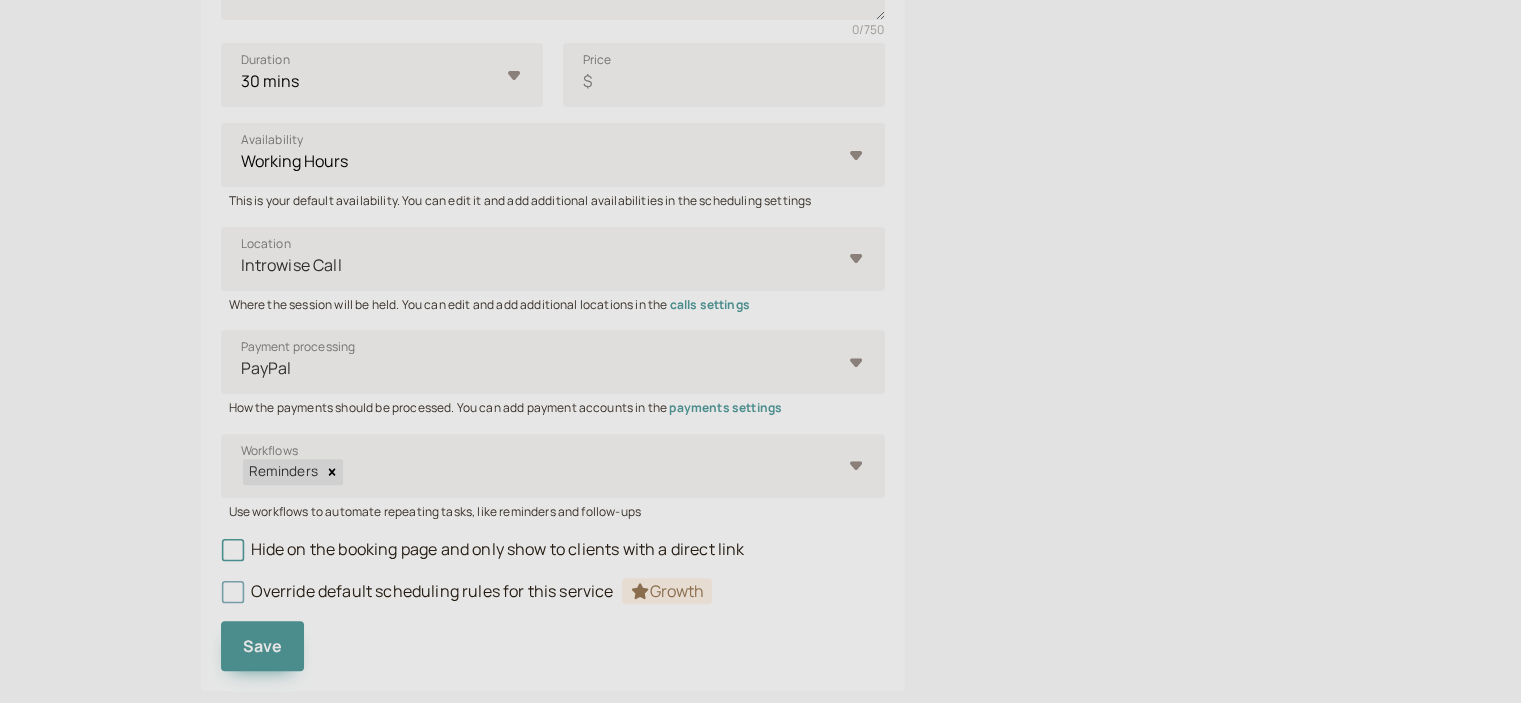 scroll, scrollTop: 636, scrollLeft: 0, axis: vertical 